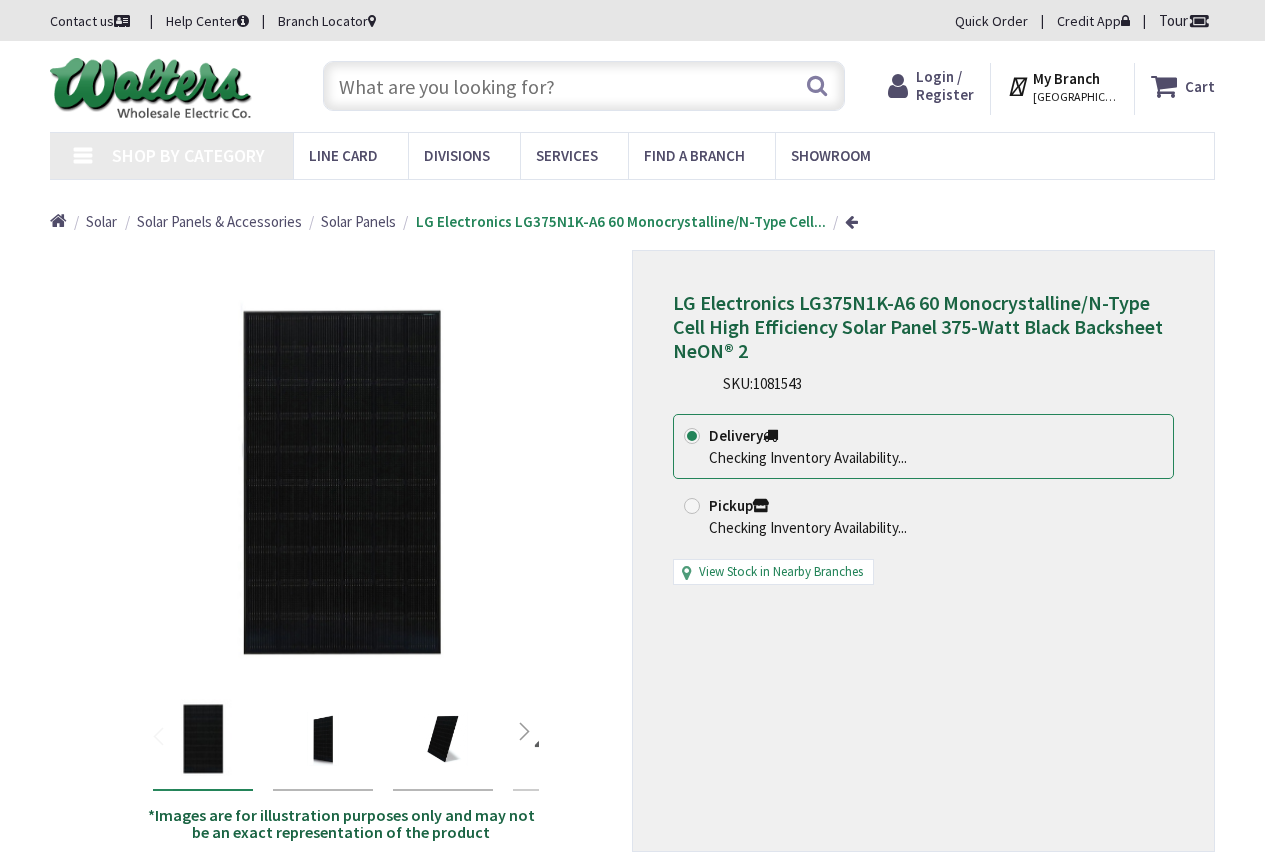 scroll, scrollTop: 0, scrollLeft: 0, axis: both 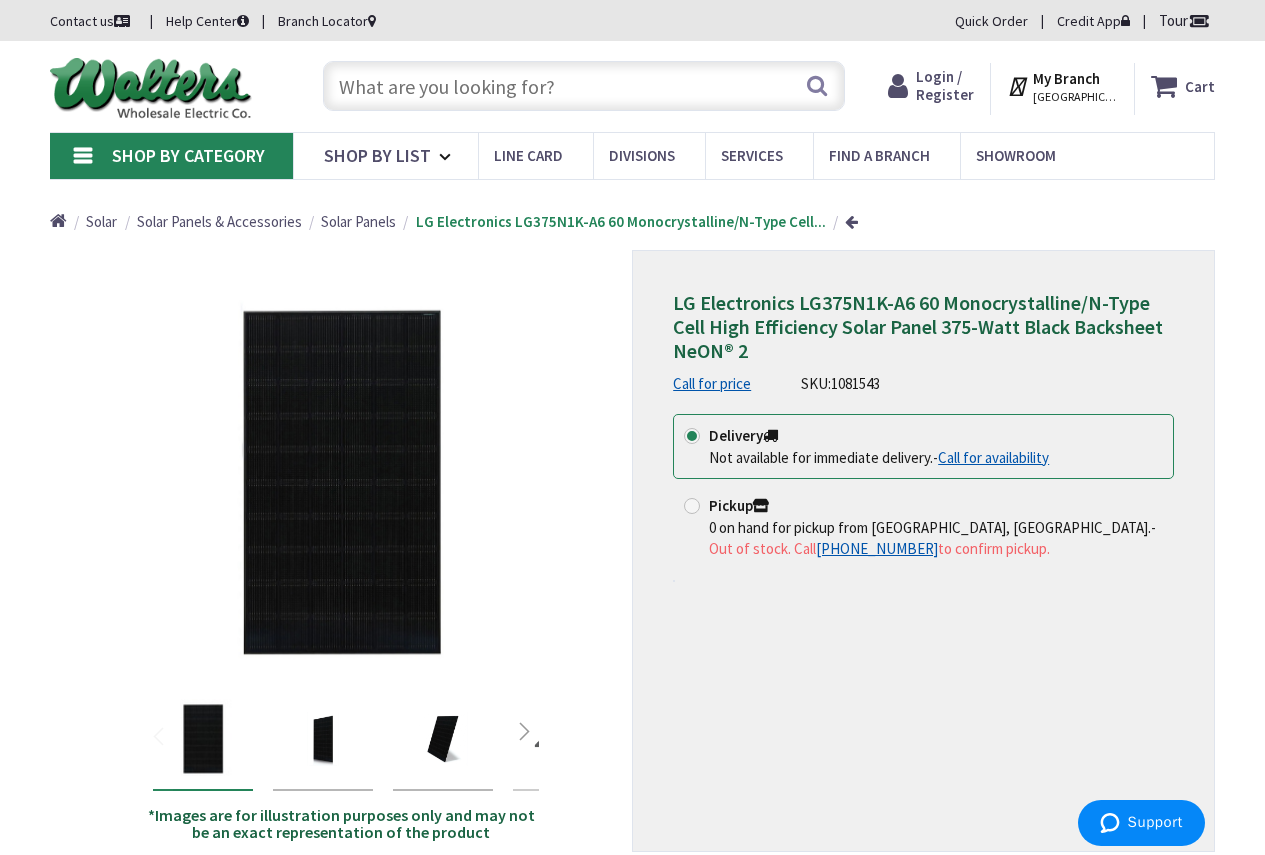 click on "LG Electronics LG375N1K-A6 60 Monocrystalline/N-Type Cell High Efficiency Solar Panel 375-Watt Black Backsheet NeON® 2
Call for price
SKU:                 1081543
This product is Discontinued
Delivery
Not available for immediate delivery.
-  Call for availability
Pickup
0 on hand for pickup from Valencia, CA. +1-833-993-3266" at bounding box center (923, 551) 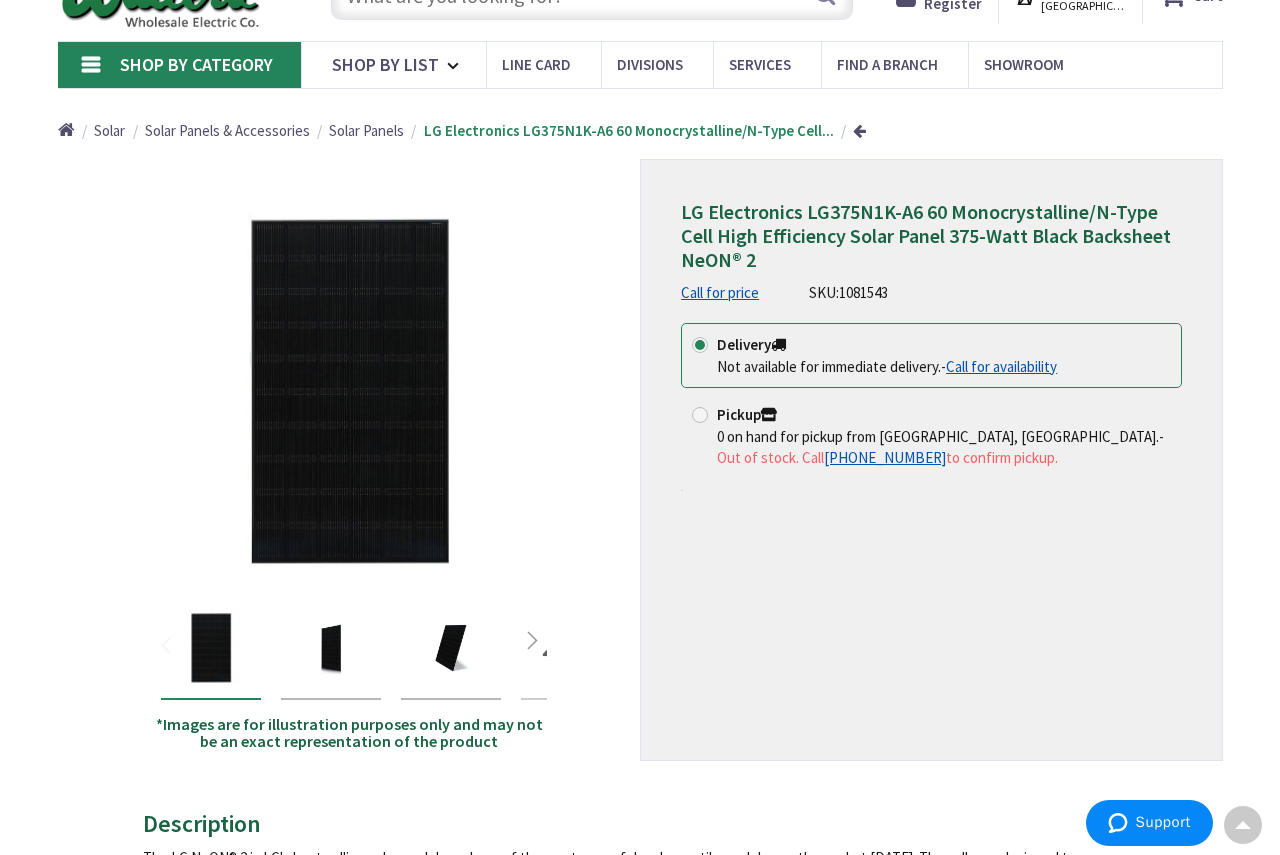 scroll, scrollTop: 0, scrollLeft: 0, axis: both 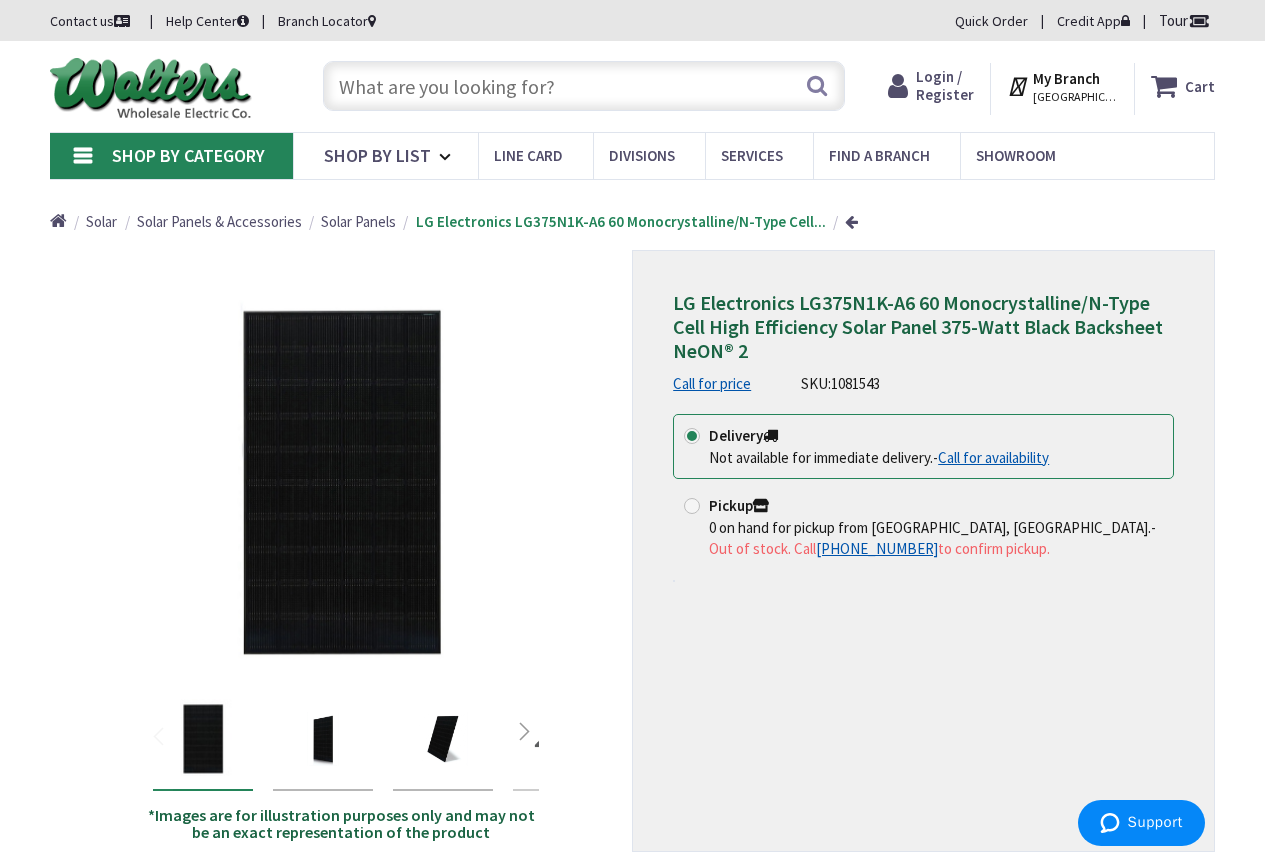 click on "Pickup
0 on hand for pickup from Valencia, CA.
-  Out of stock. Call  +1-833-993-3266  to confirm pickup." at bounding box center [923, 527] 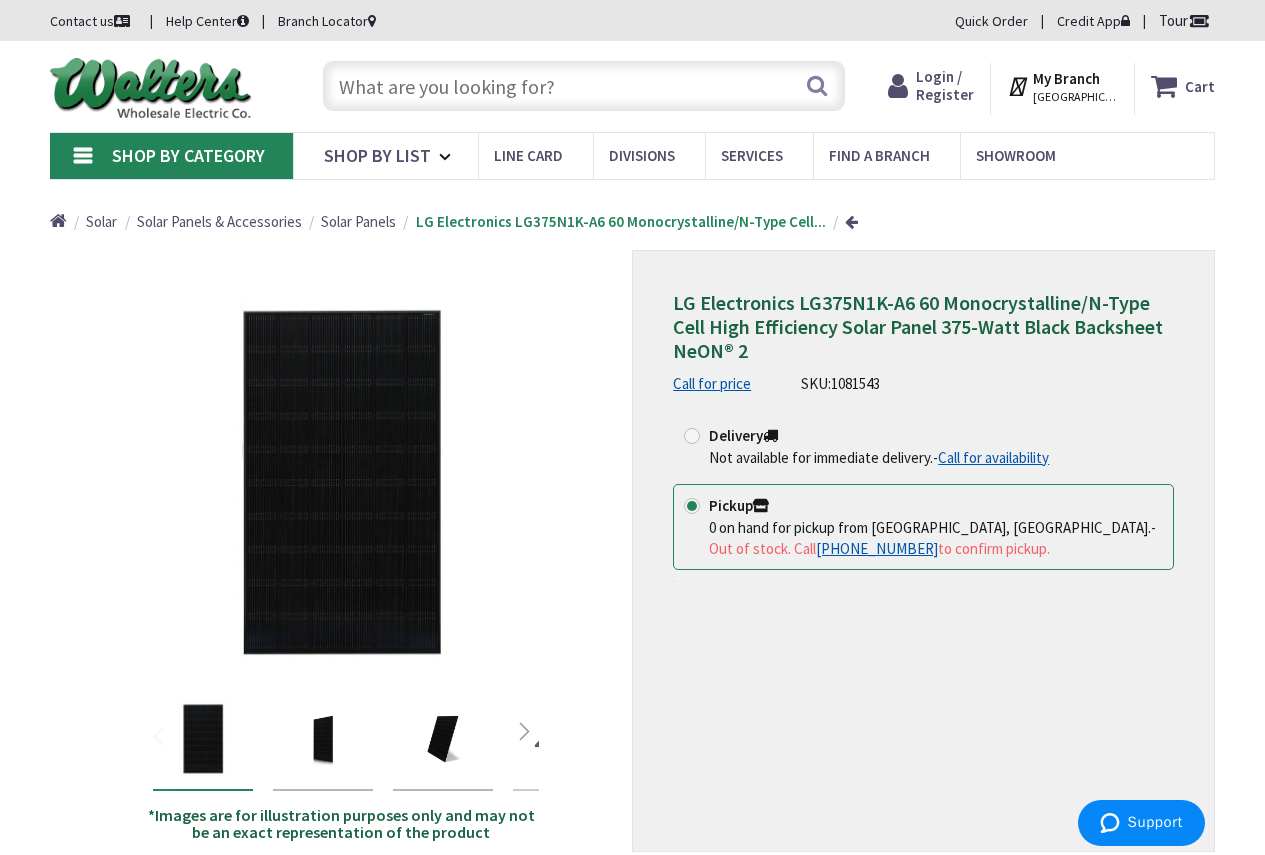 click at bounding box center [692, 436] 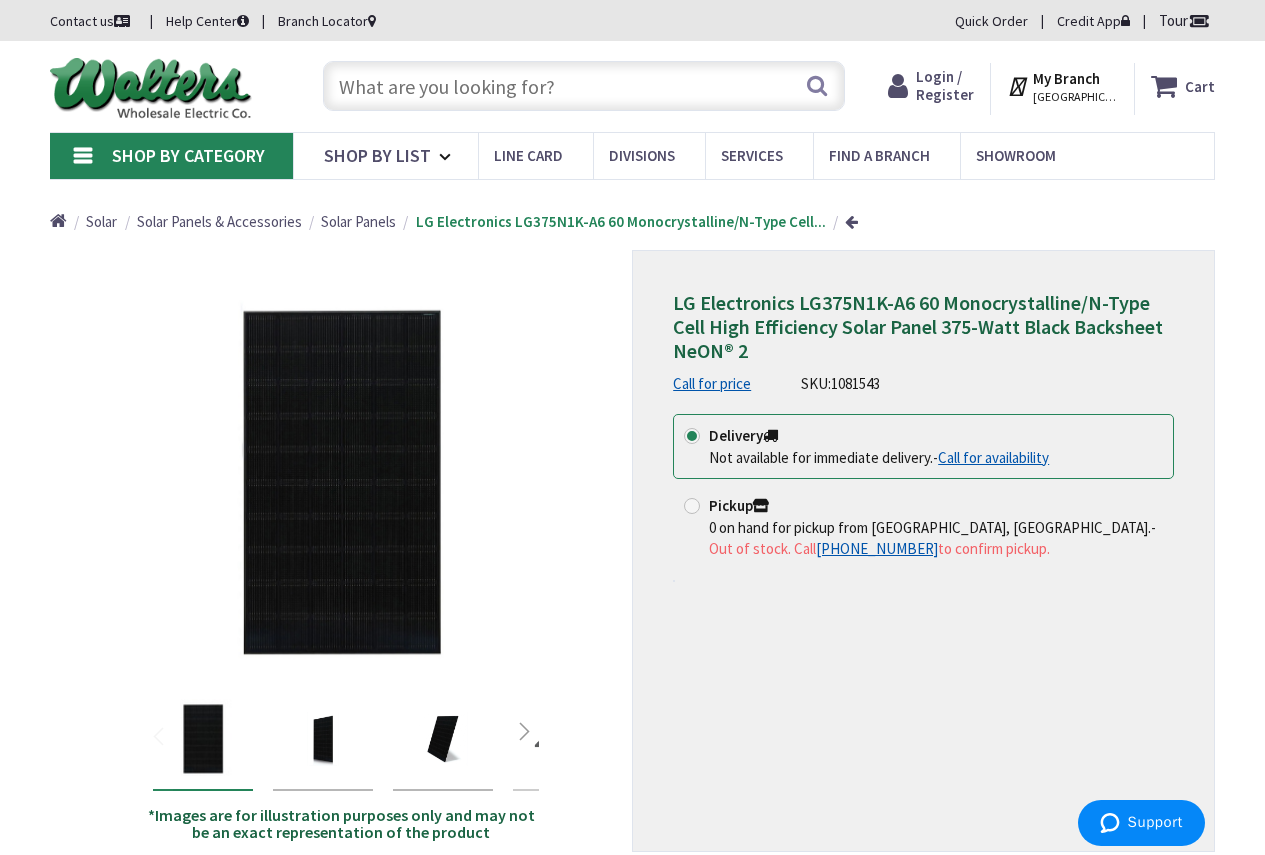 click on "LG Electronics LG375N1K-A6 60 Monocrystalline/N-Type Cell High Efficiency Solar Panel 375-Watt Black Backsheet NeON® 2
Call for price
SKU:                 1081543" at bounding box center (923, 342) 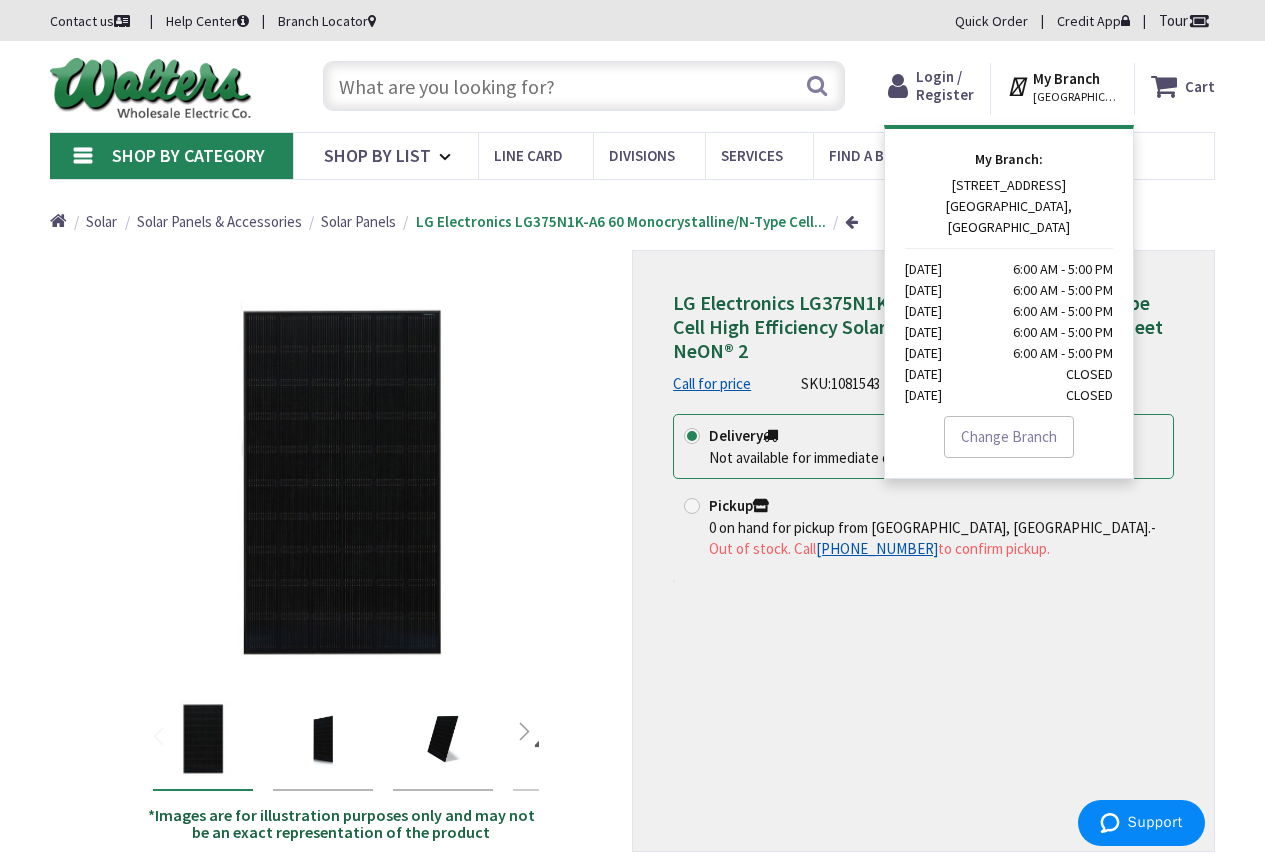 click at bounding box center [1020, 86] 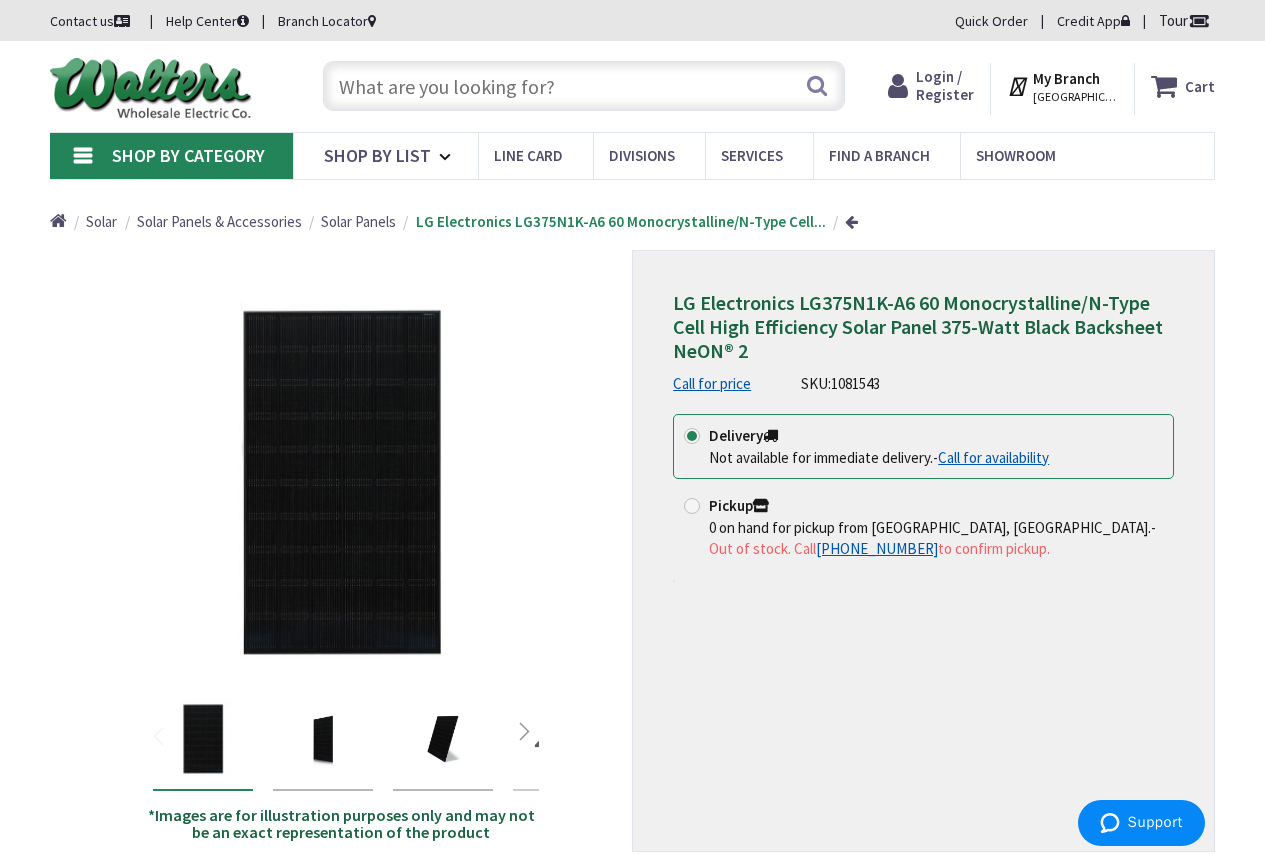 click at bounding box center (1020, 86) 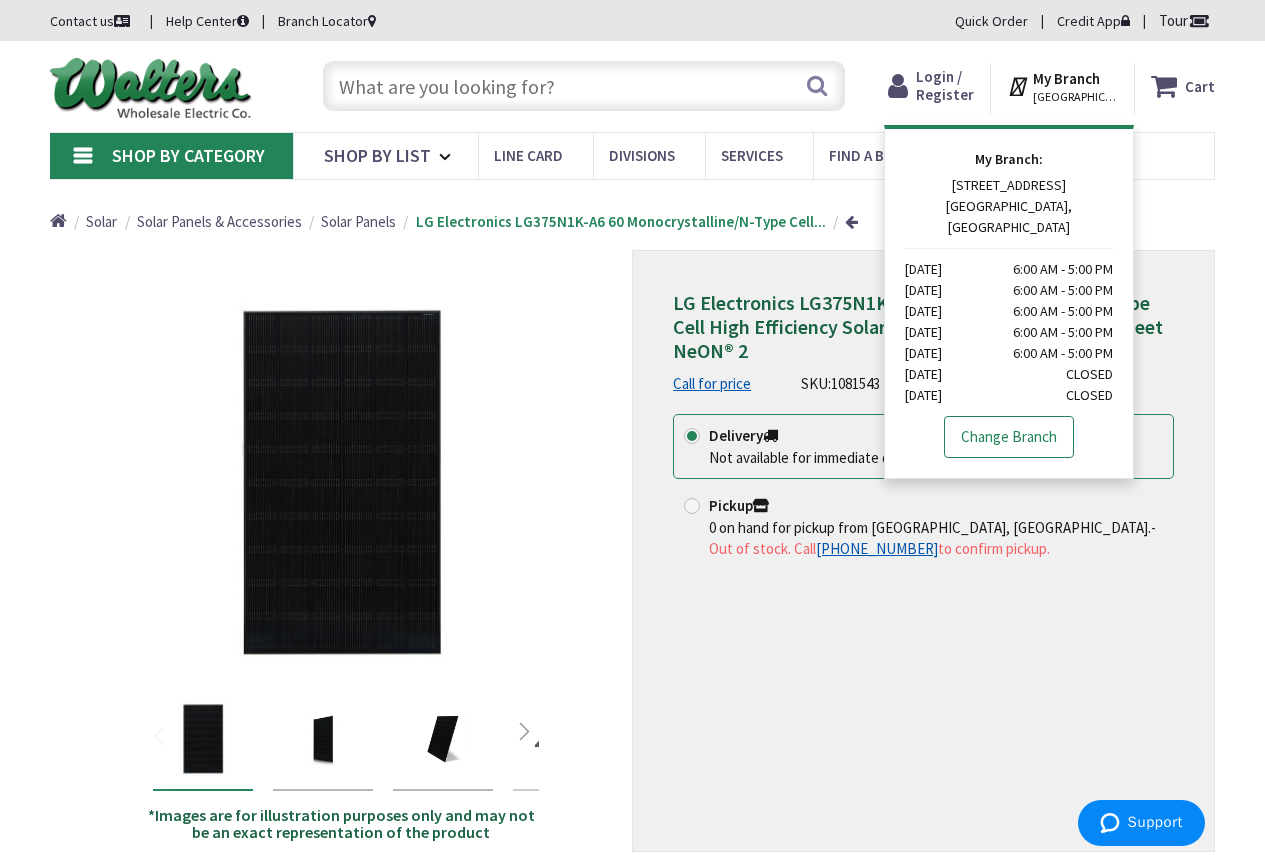 click on "Change Branch" at bounding box center (1009, 437) 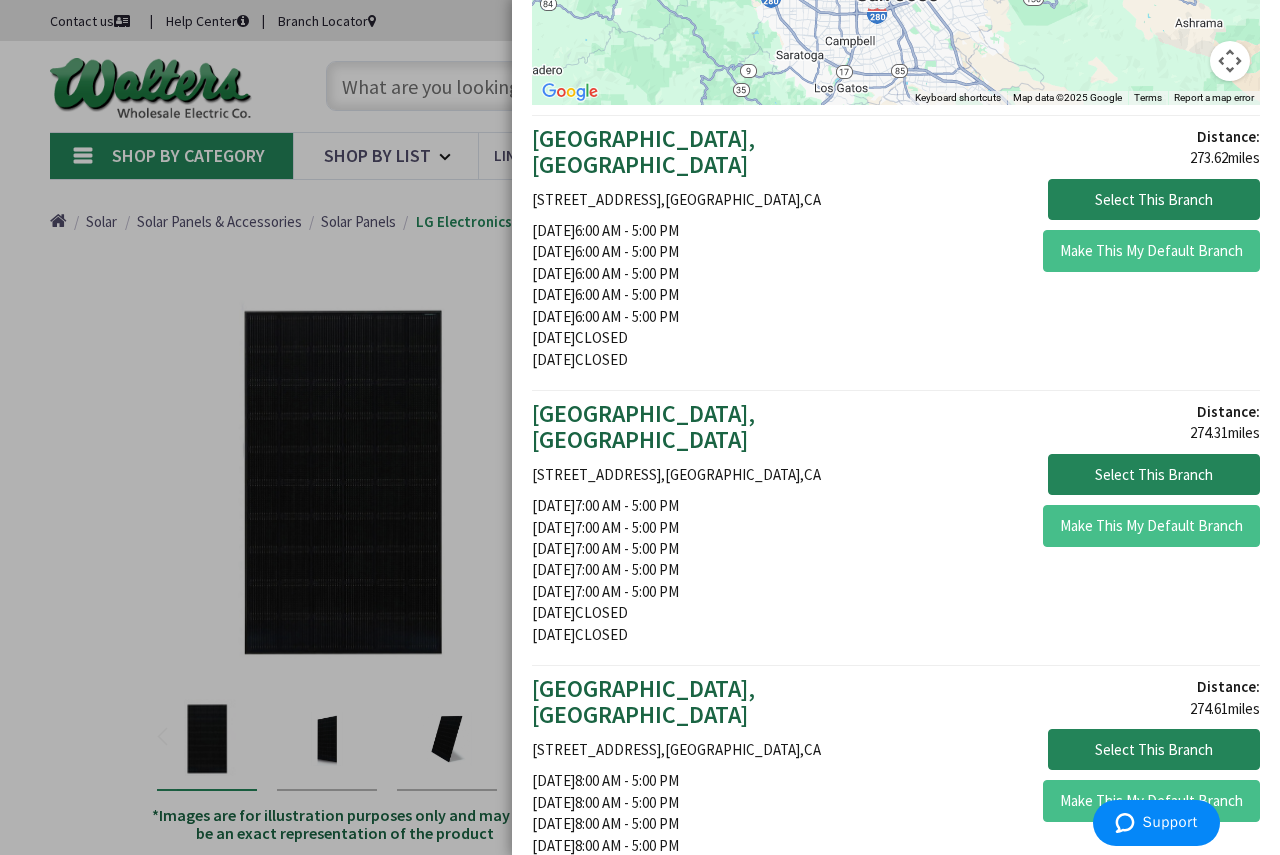 scroll, scrollTop: 0, scrollLeft: 0, axis: both 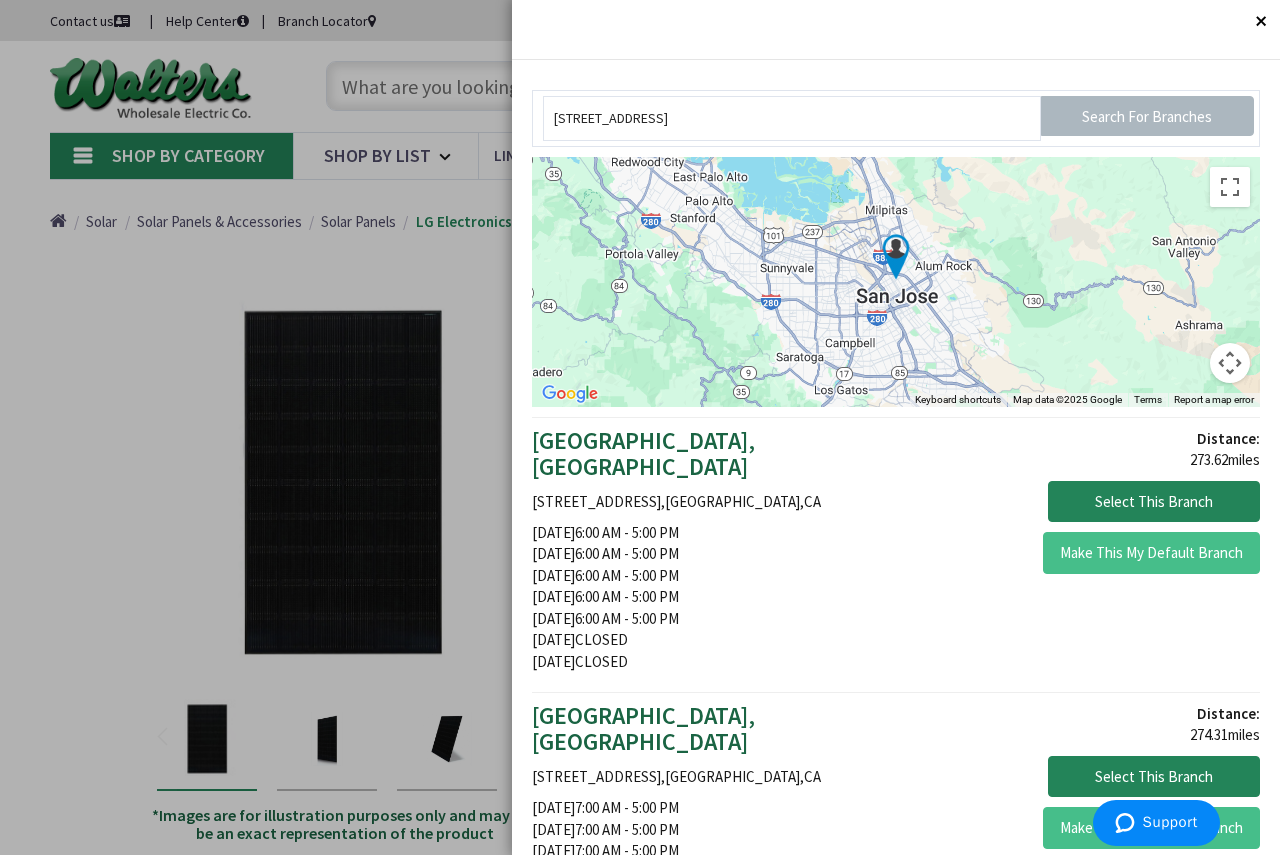 click on "28064 AVENUE STANFORD ,
VALENCIA ,
CA" at bounding box center [706, 501] 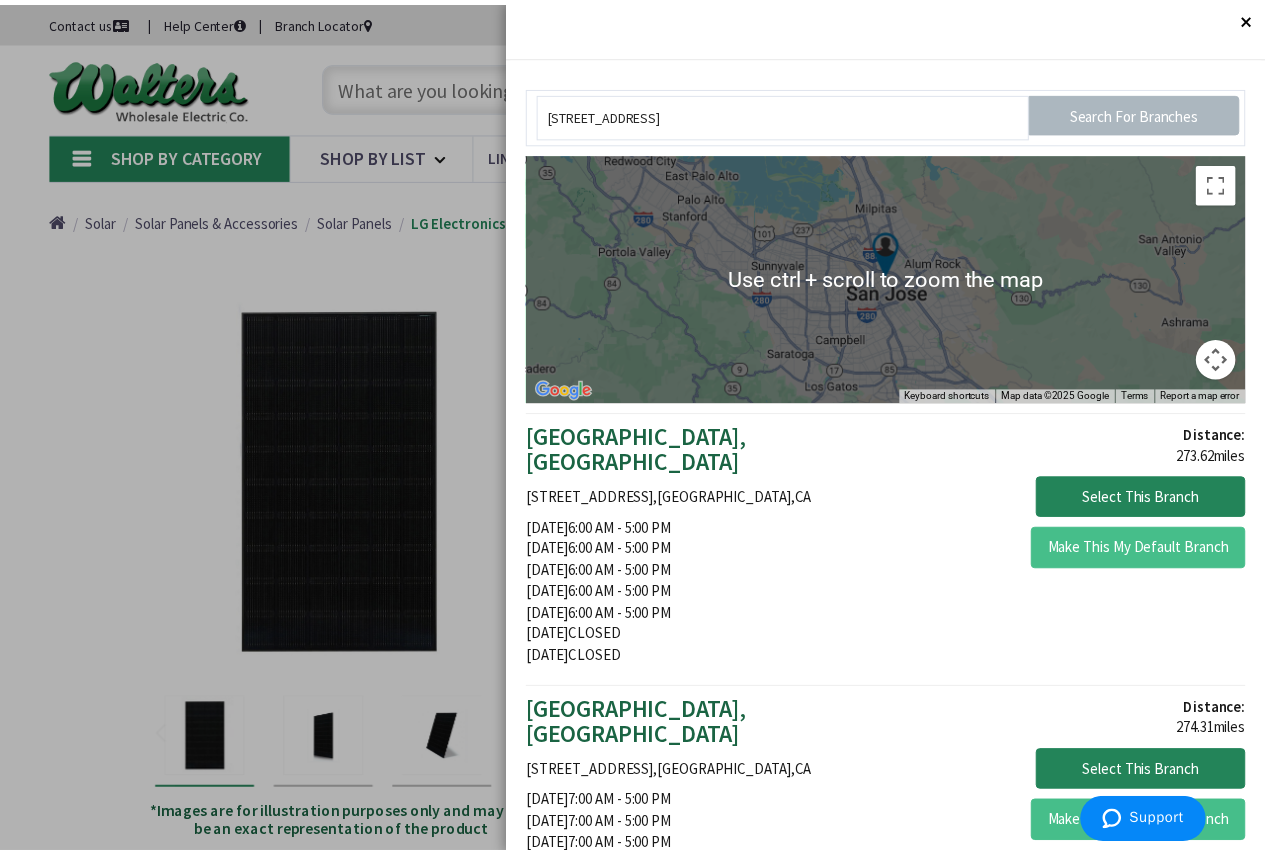 scroll, scrollTop: 0, scrollLeft: 0, axis: both 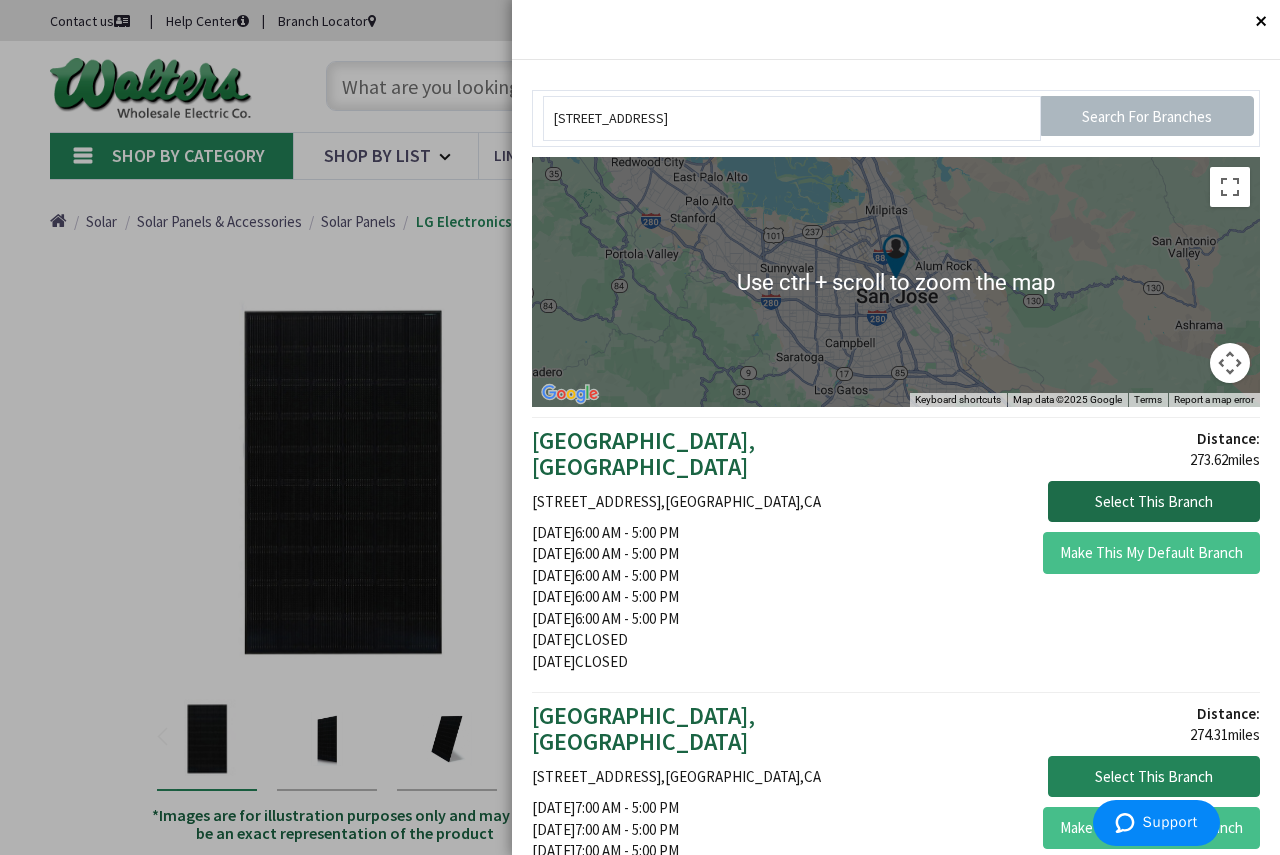 click on "Select This Branch" at bounding box center (1154, 502) 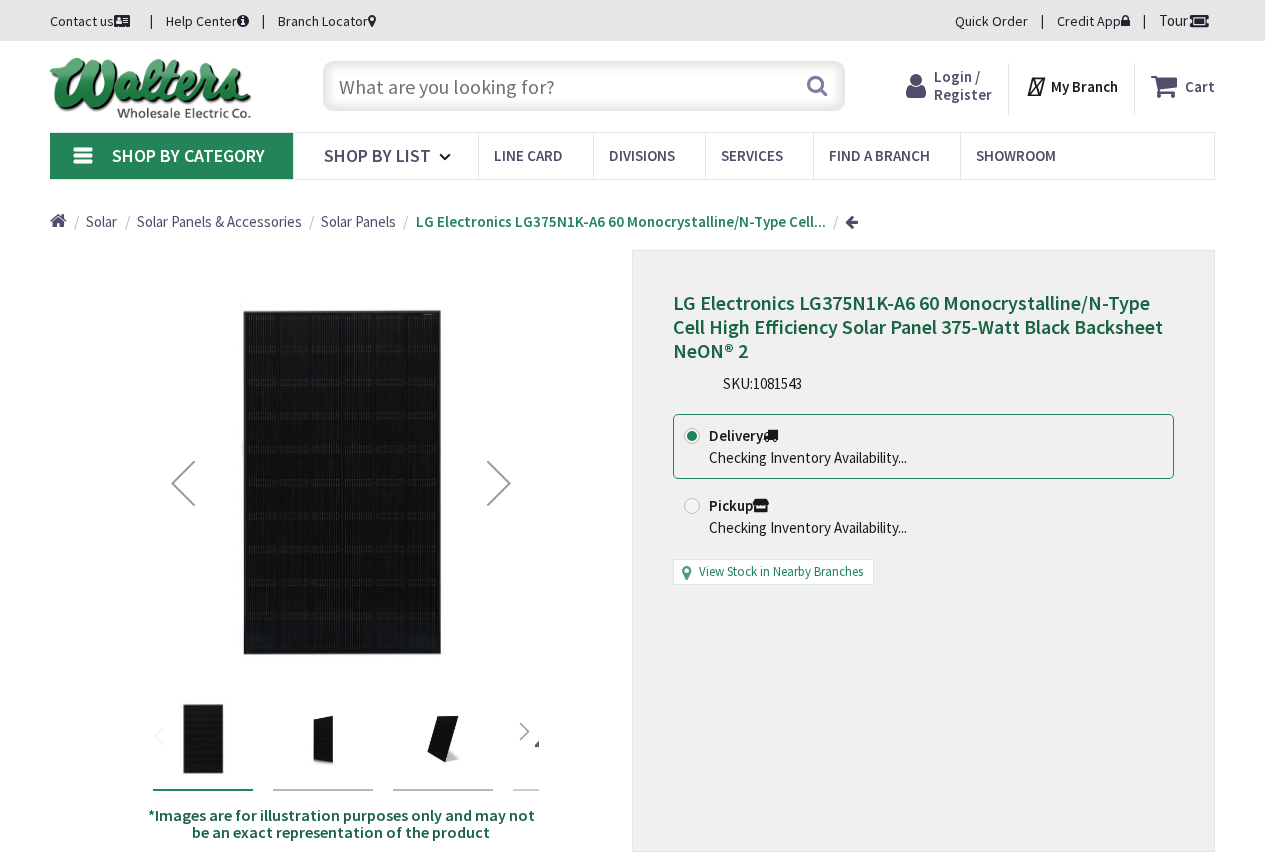 scroll, scrollTop: 0, scrollLeft: 0, axis: both 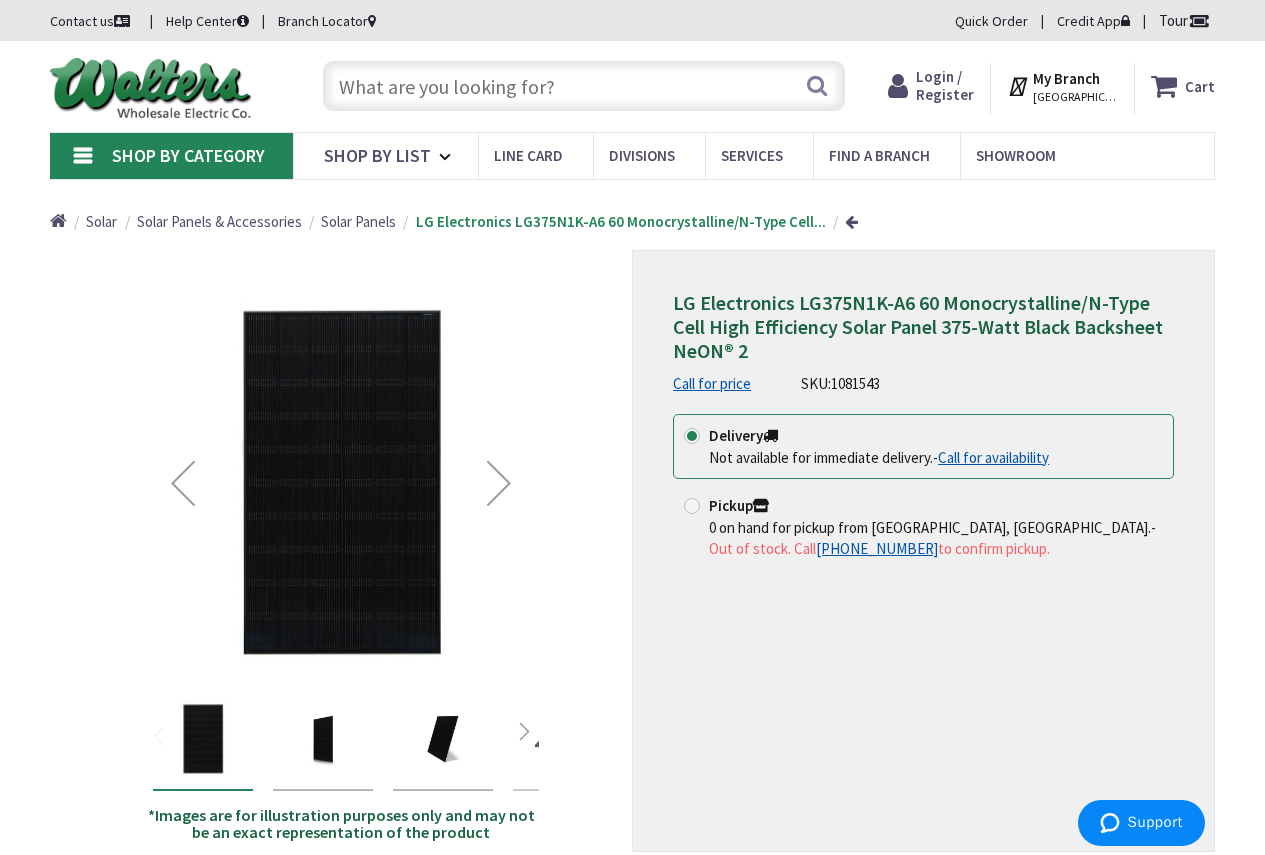 click on "My Branch" at bounding box center (1066, 78) 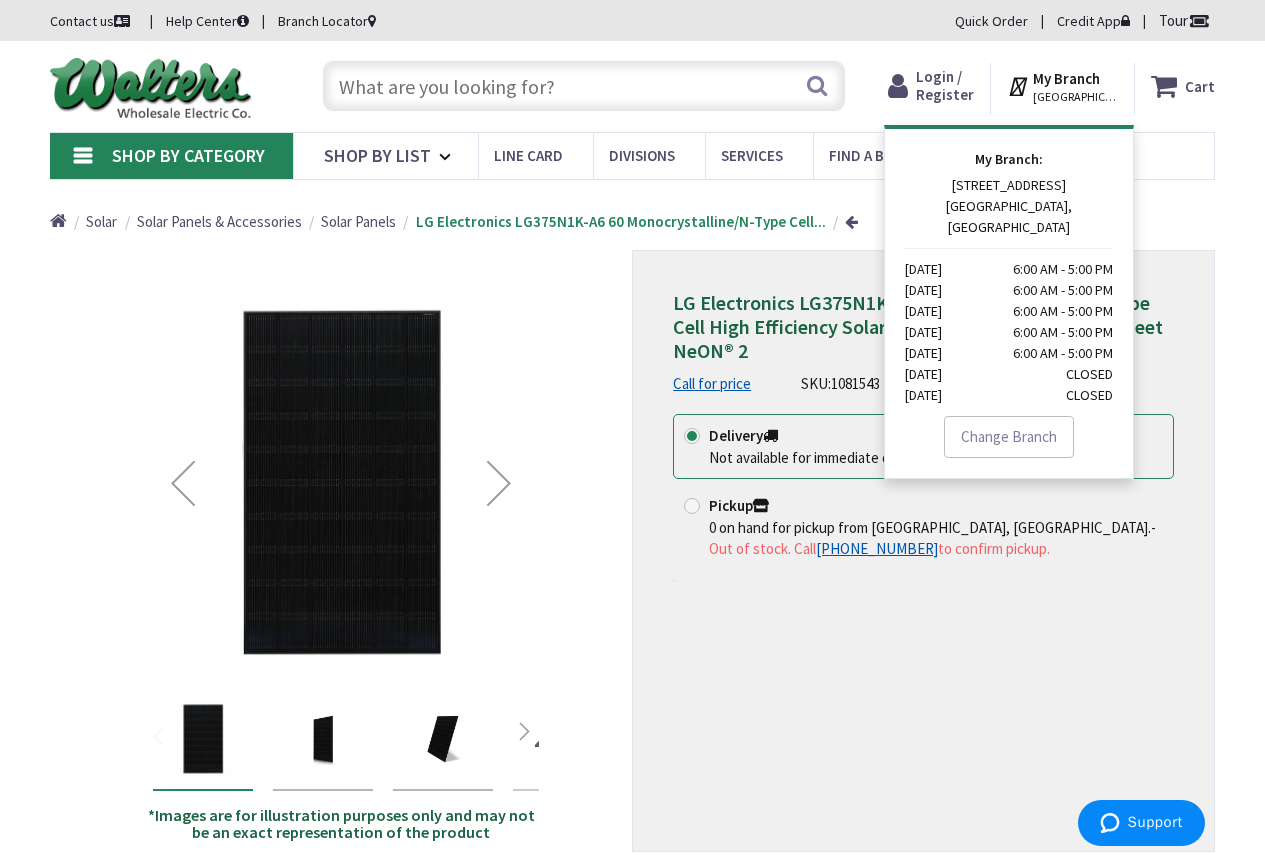 drag, startPoint x: 1007, startPoint y: 410, endPoint x: 1002, endPoint y: 419, distance: 10.29563 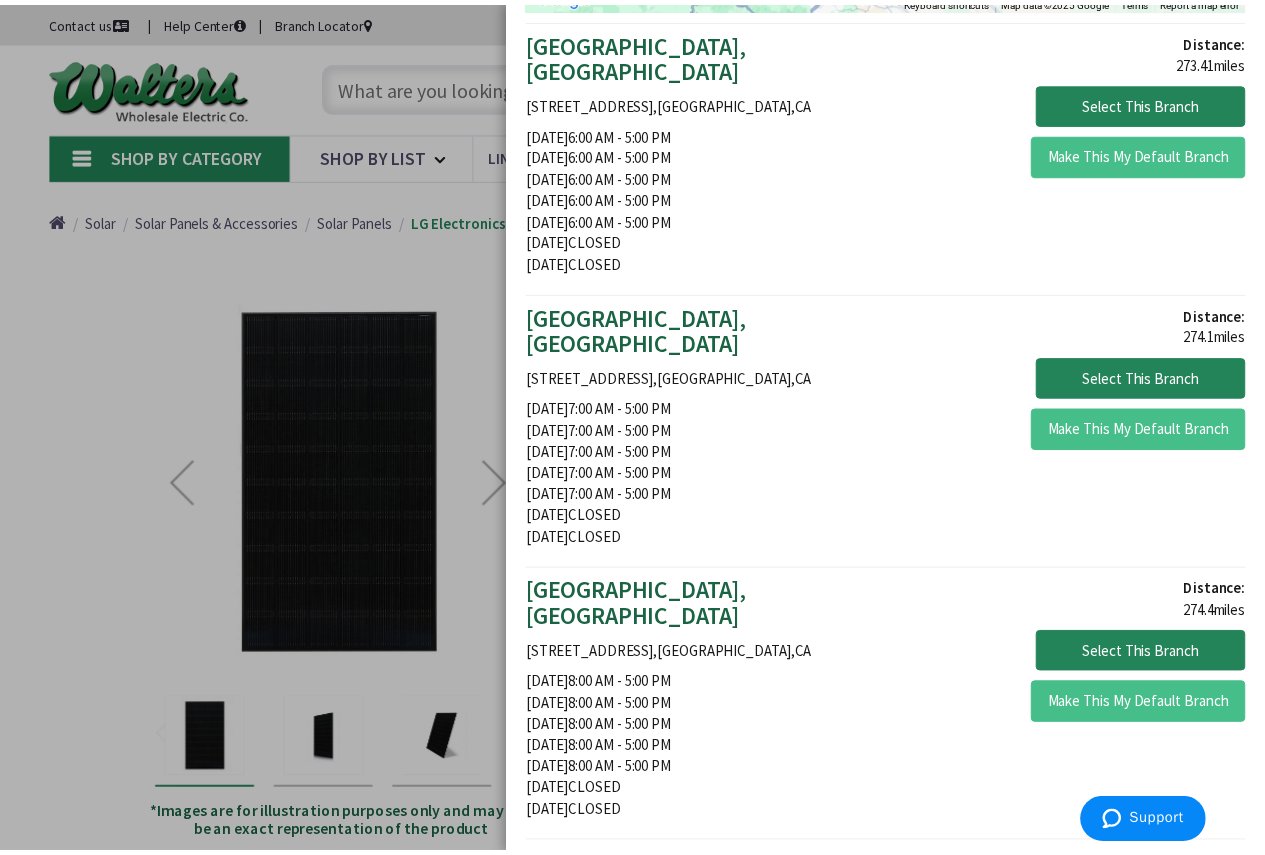 scroll, scrollTop: 400, scrollLeft: 0, axis: vertical 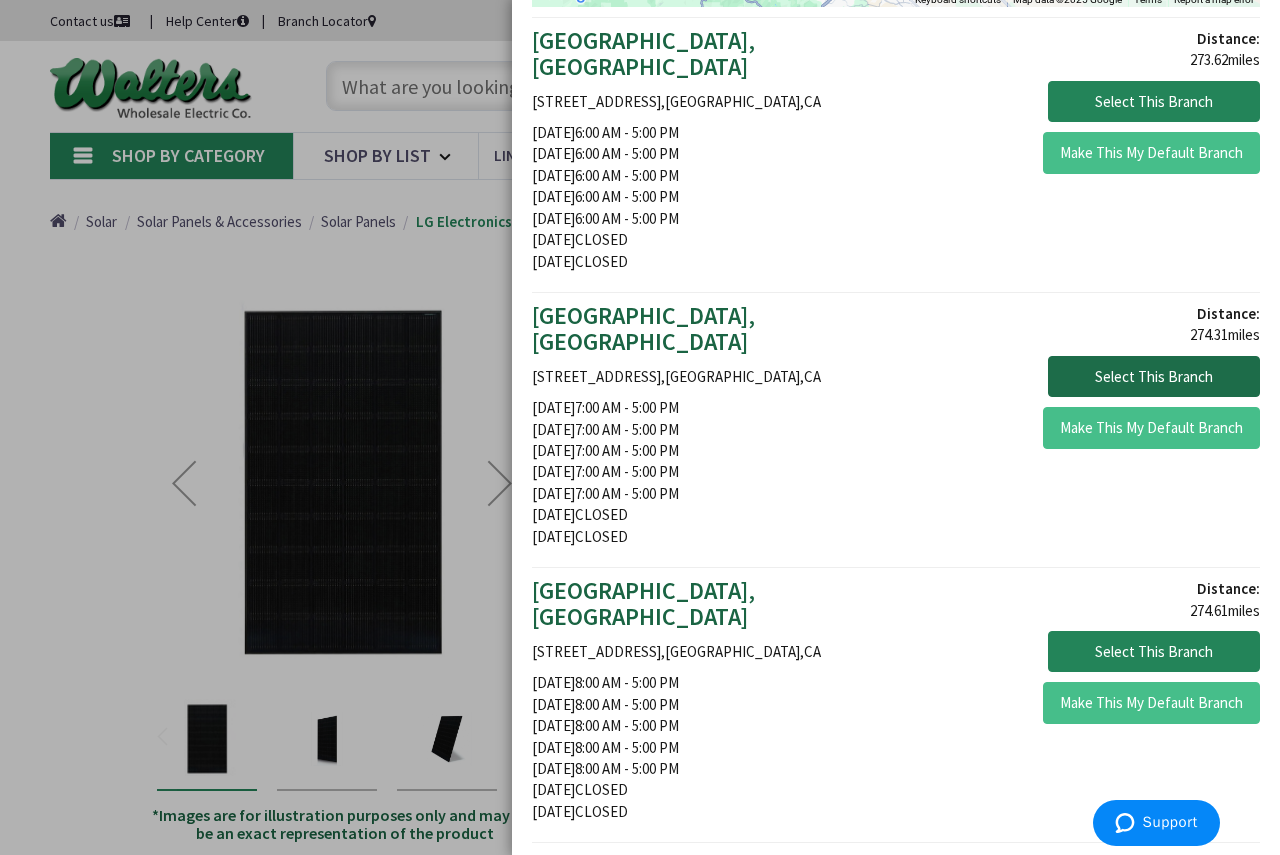 click on "Select This Branch" at bounding box center [1154, 377] 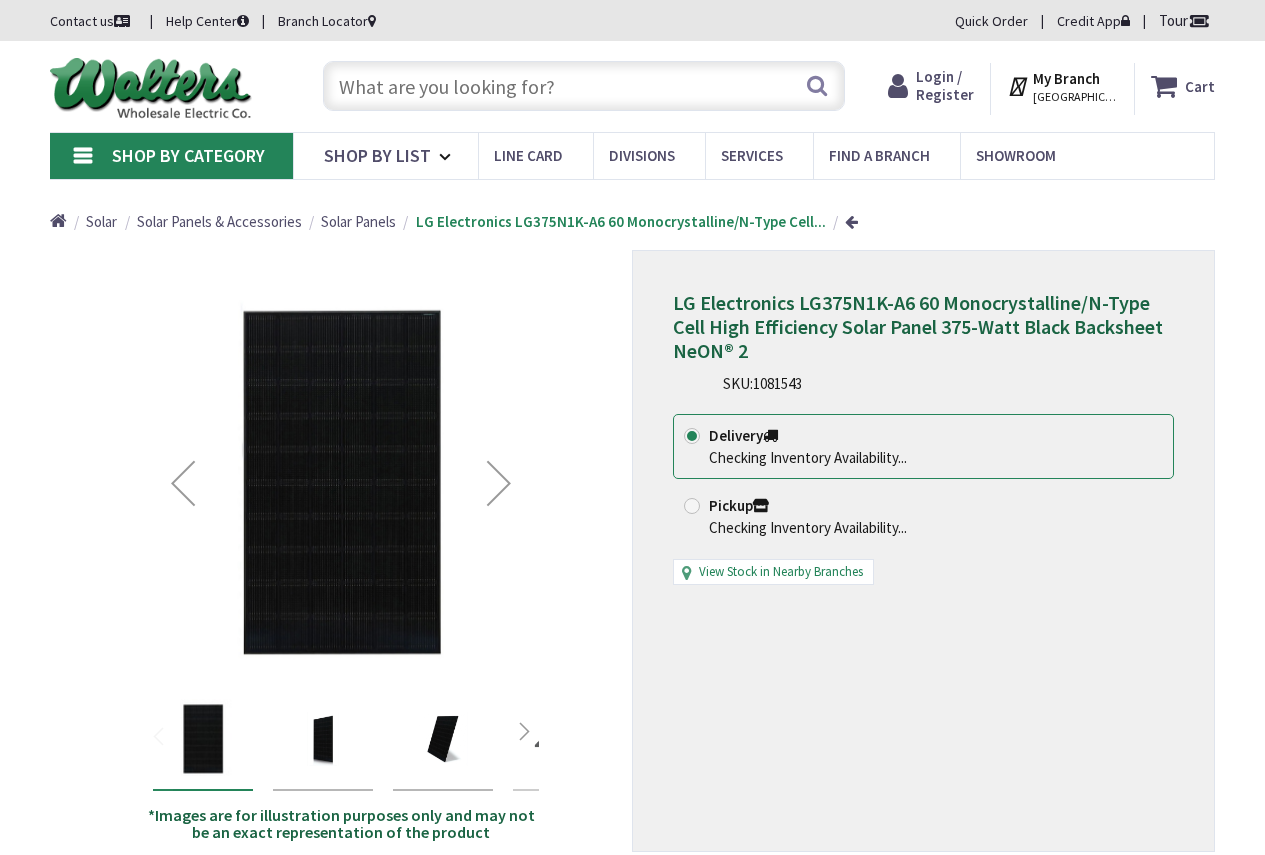 scroll, scrollTop: 0, scrollLeft: 0, axis: both 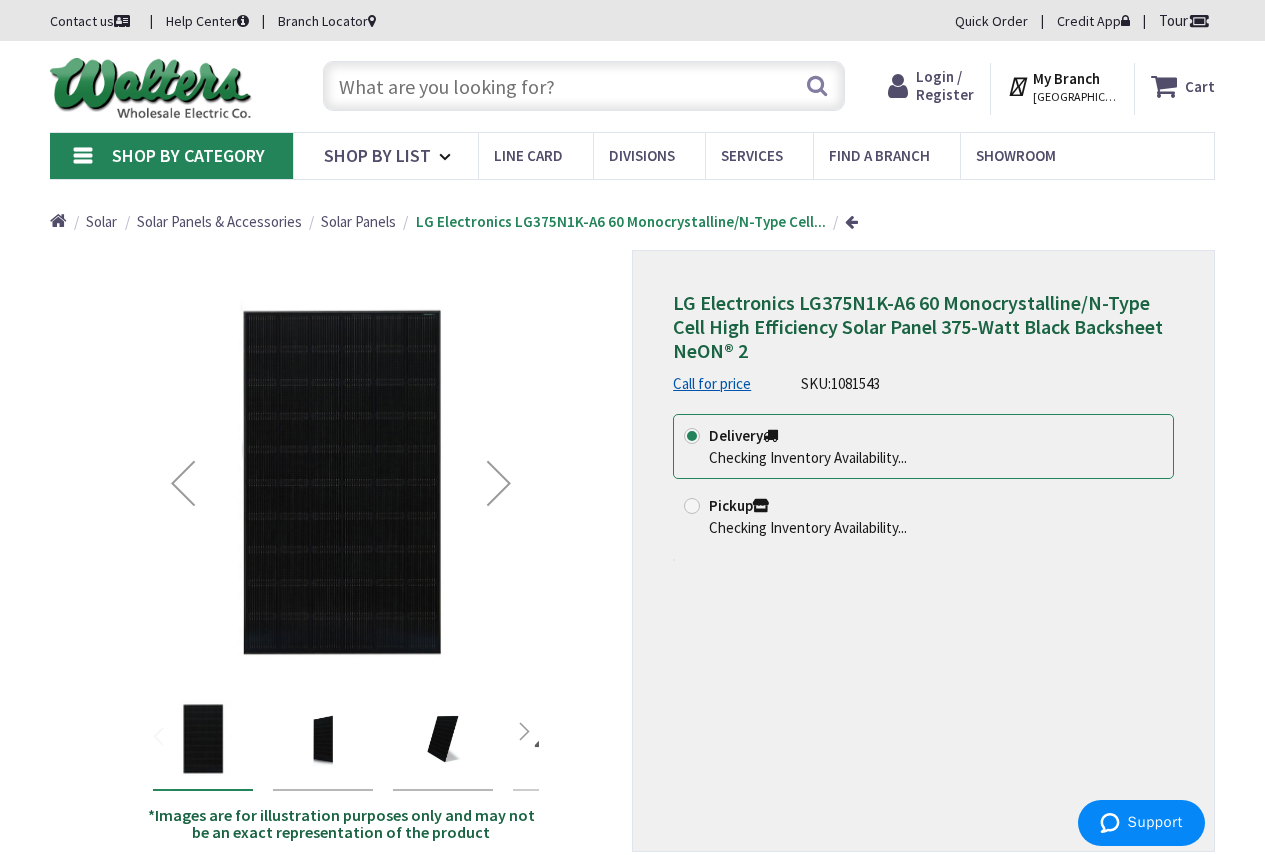 click on "[GEOGRAPHIC_DATA], [GEOGRAPHIC_DATA]" at bounding box center (1075, 97) 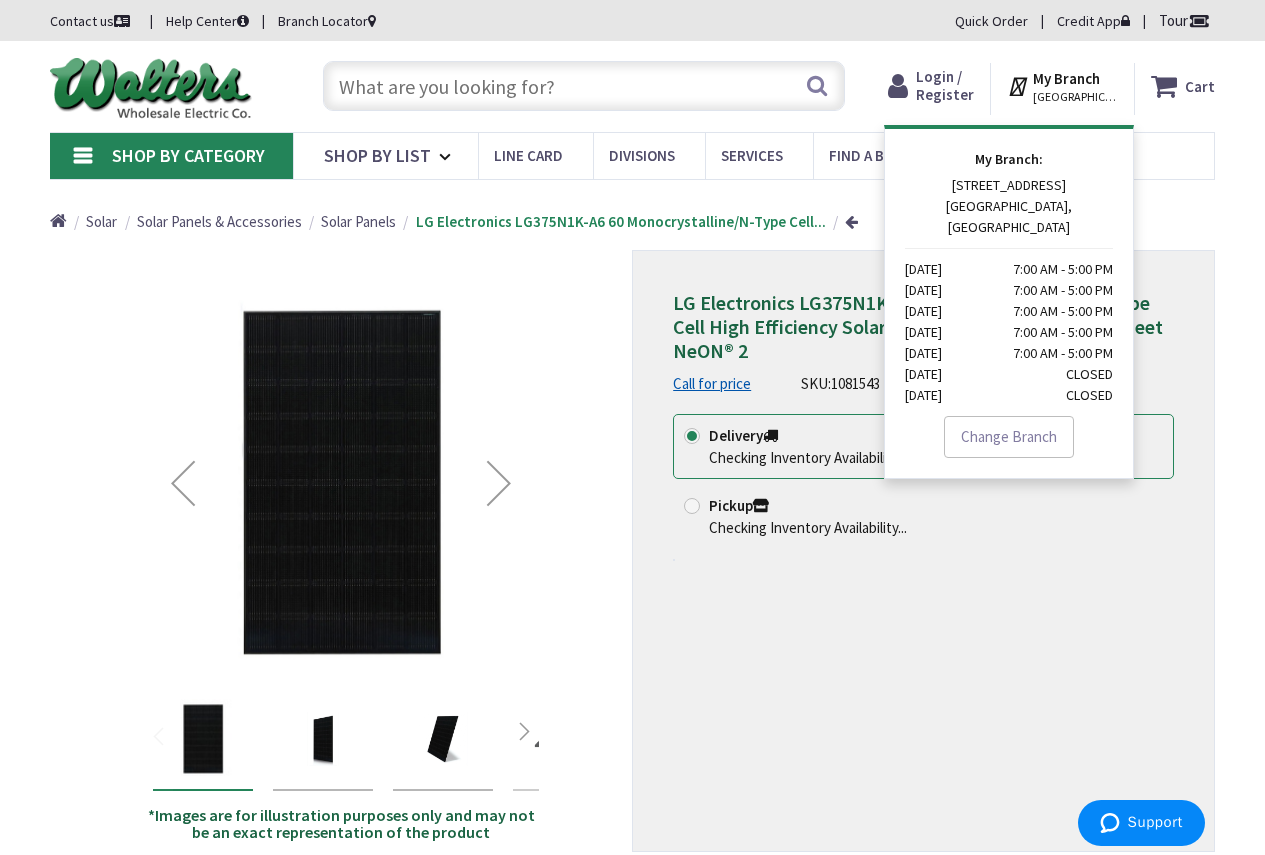 click on "Home
Solar
Solar Panels & Accessories
Solar Panels
LG Electronics LG375N1K-A6 60 Monocrystalline/N-Type Cell..." at bounding box center [632, 214] 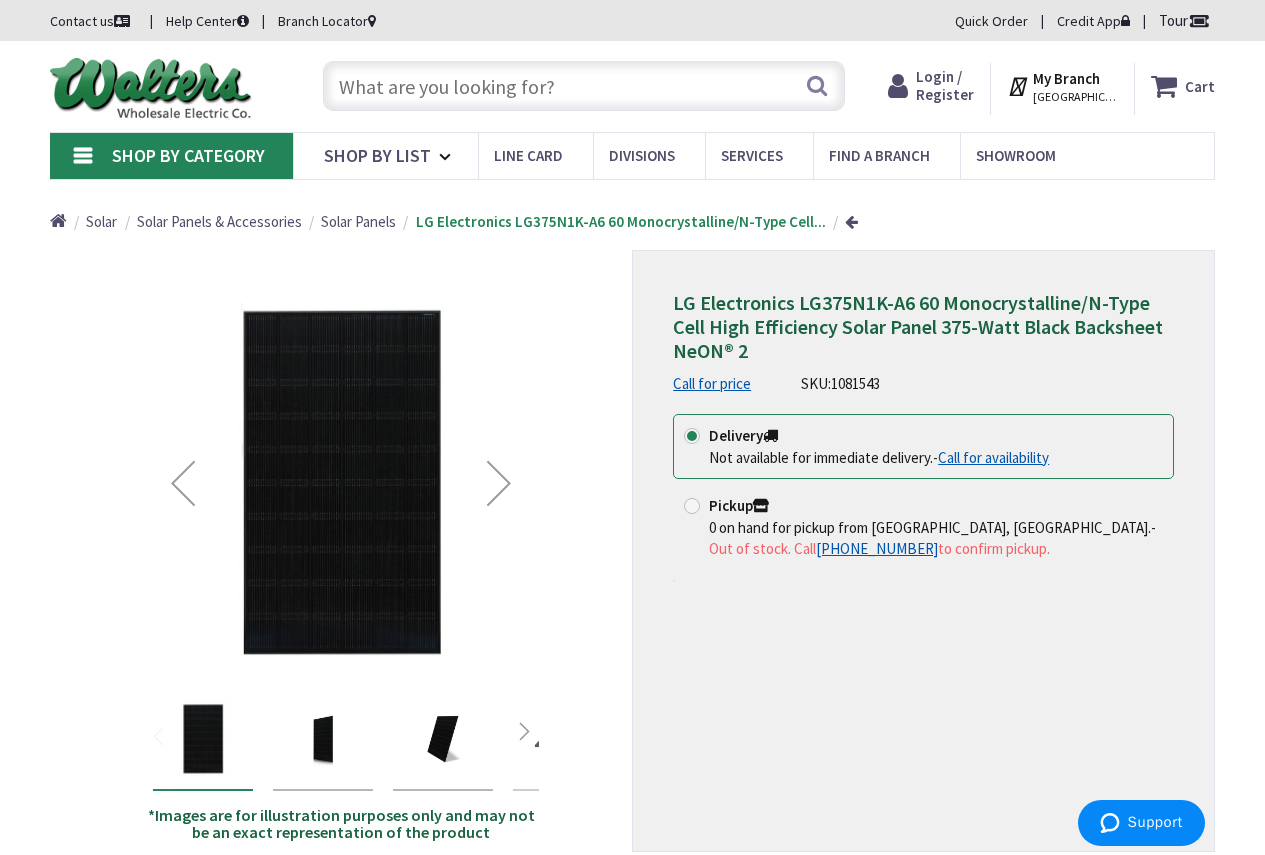 click on "[GEOGRAPHIC_DATA], [GEOGRAPHIC_DATA]" at bounding box center [1075, 97] 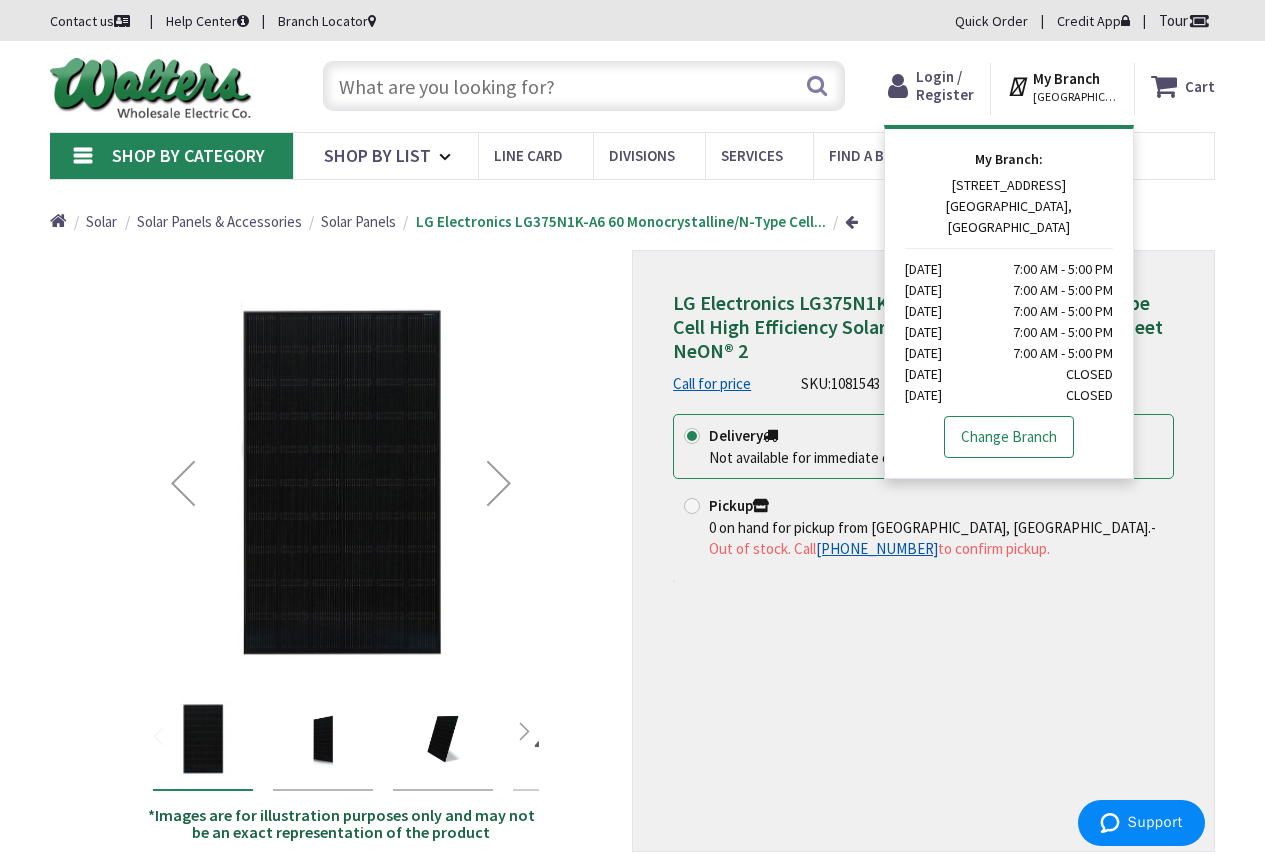click on "Change Branch" at bounding box center (1009, 437) 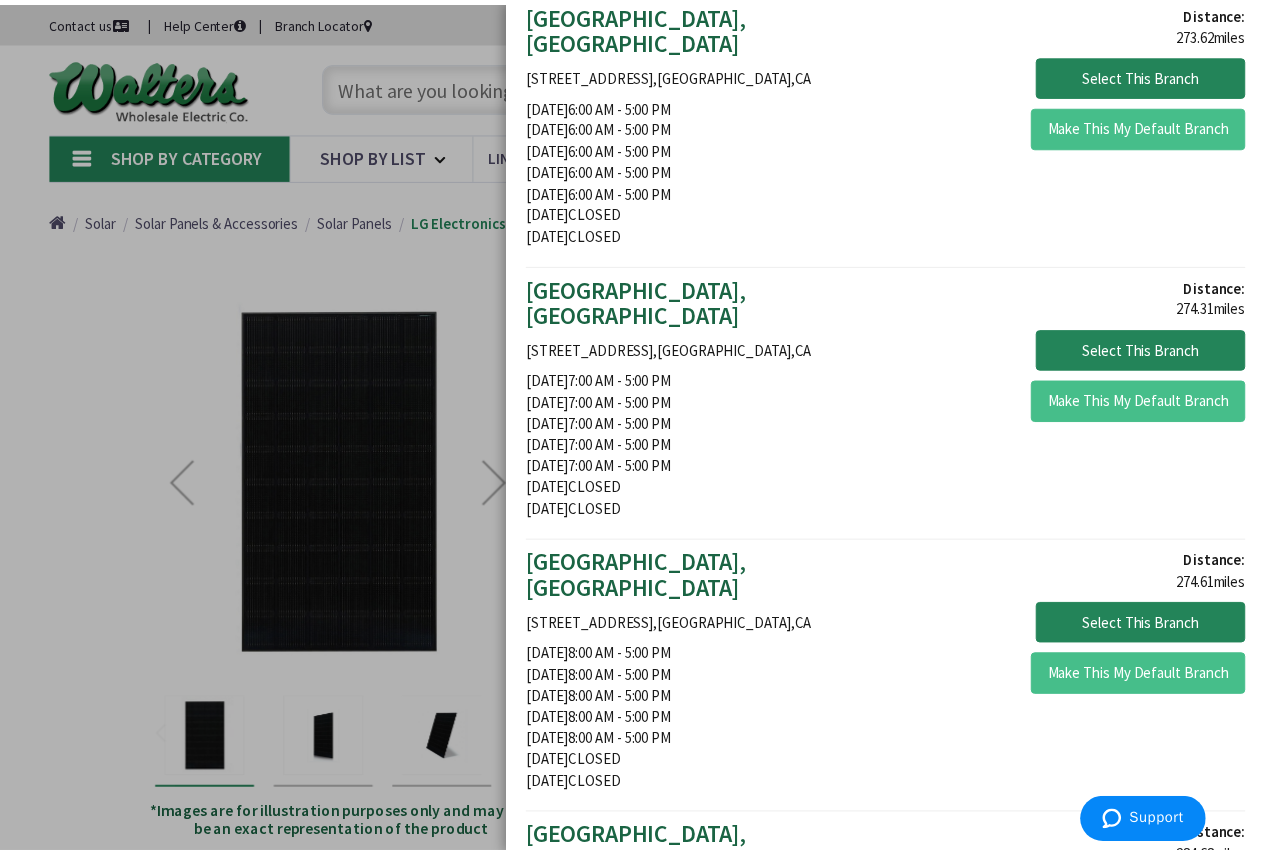 scroll, scrollTop: 600, scrollLeft: 0, axis: vertical 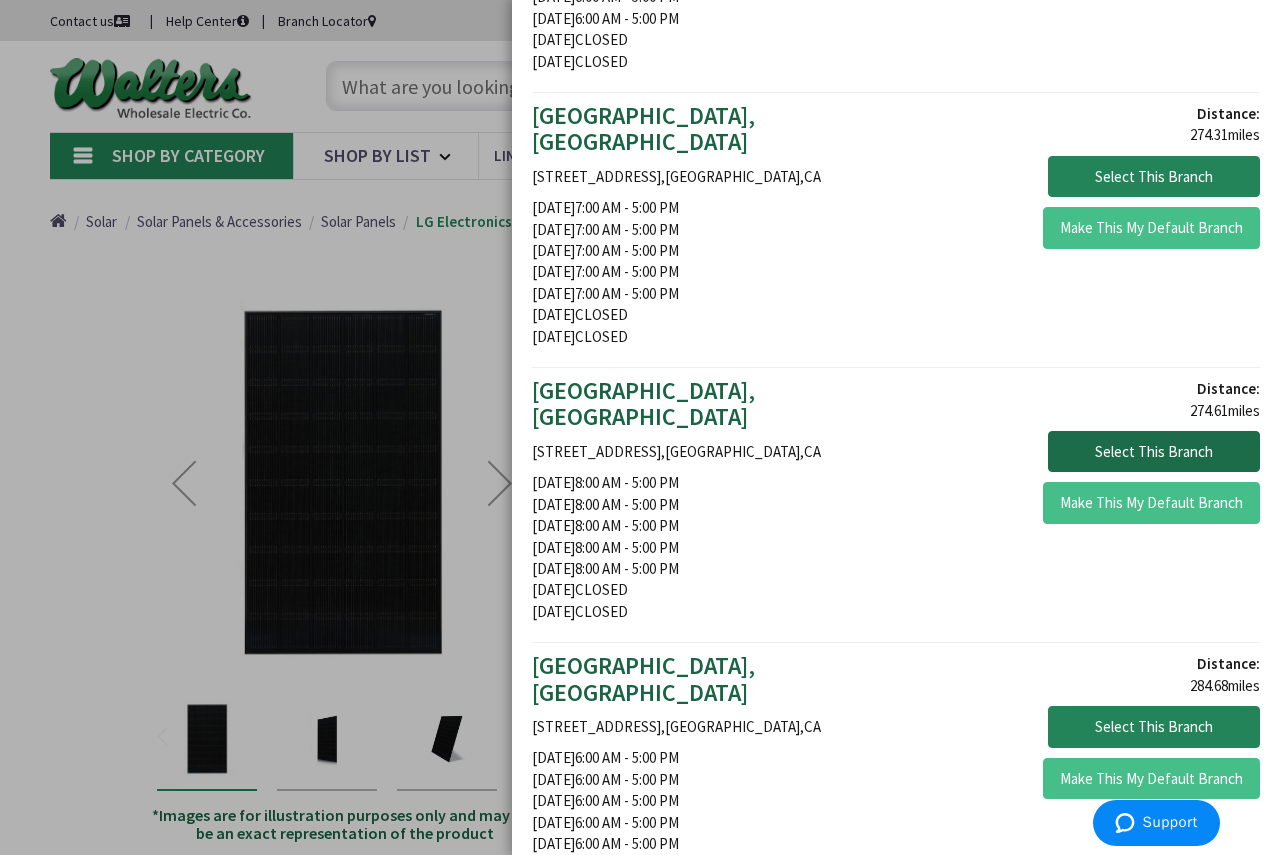 click on "Select This Branch" at bounding box center (1154, 452) 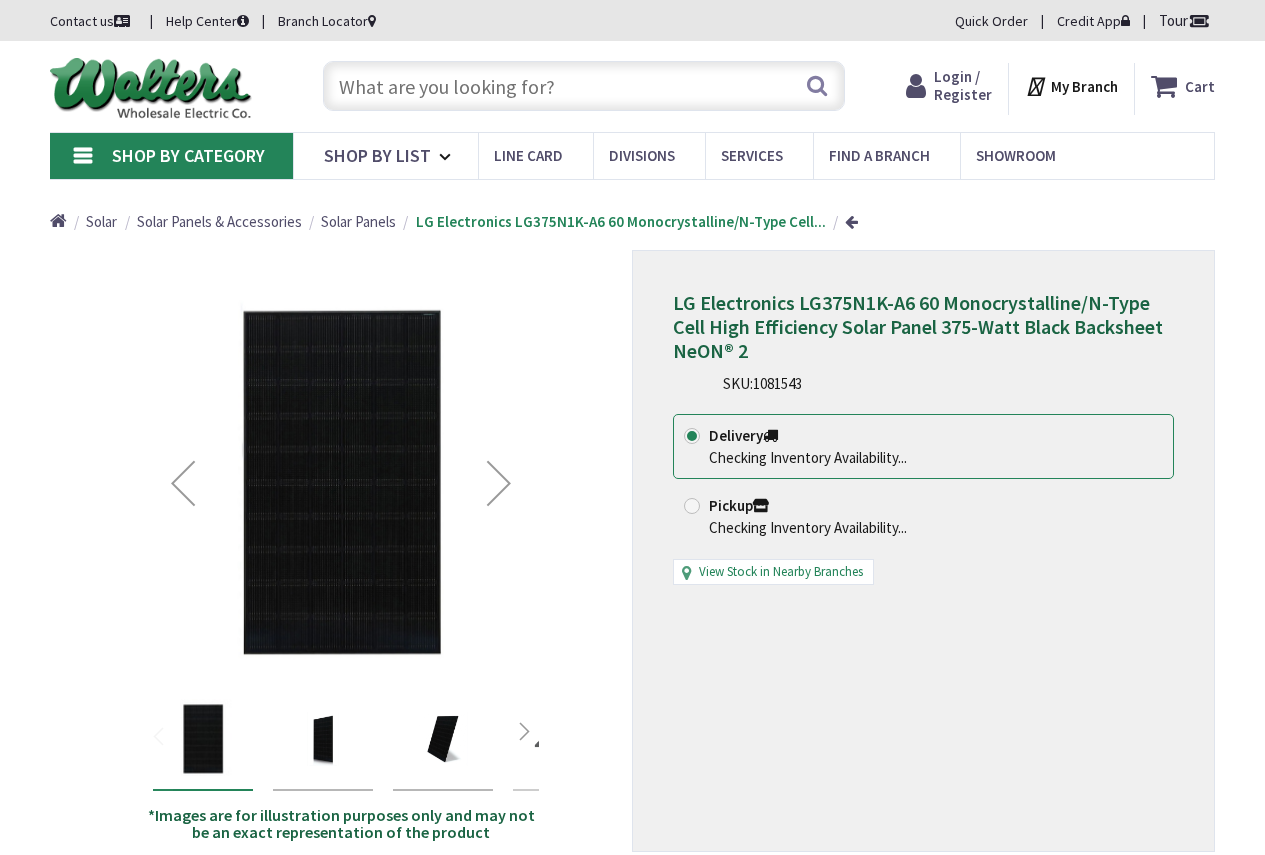 scroll, scrollTop: 0, scrollLeft: 0, axis: both 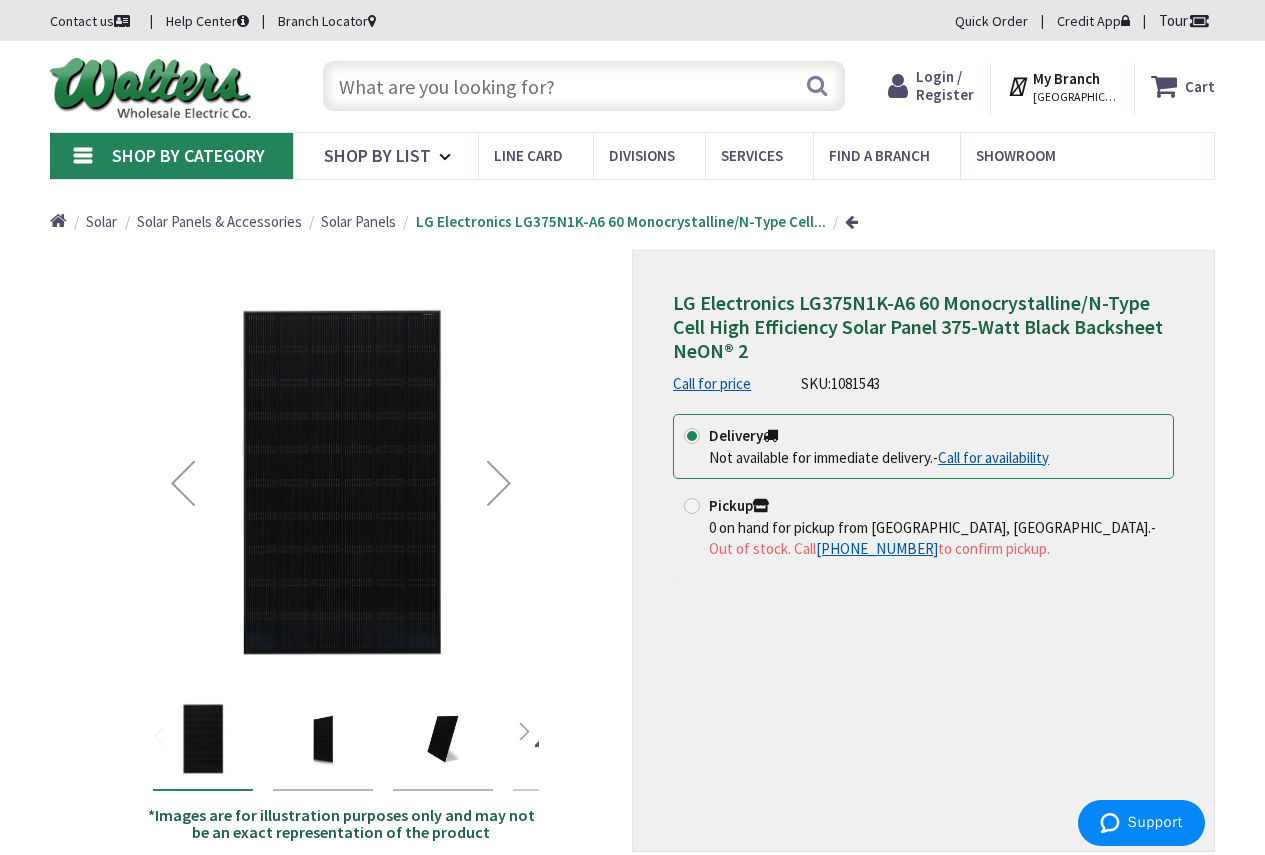 click on "My Branch" at bounding box center [1066, 78] 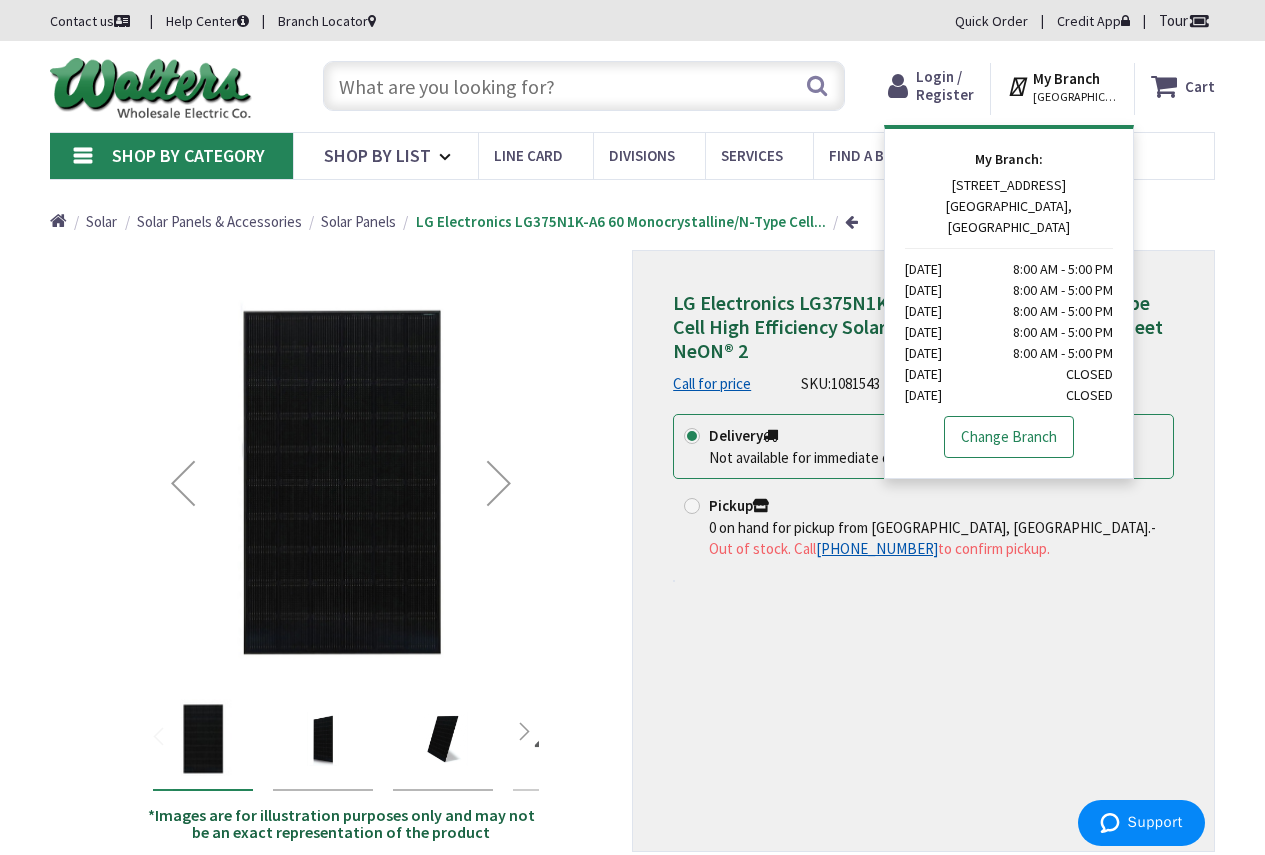 click on "Change Branch" at bounding box center (1009, 437) 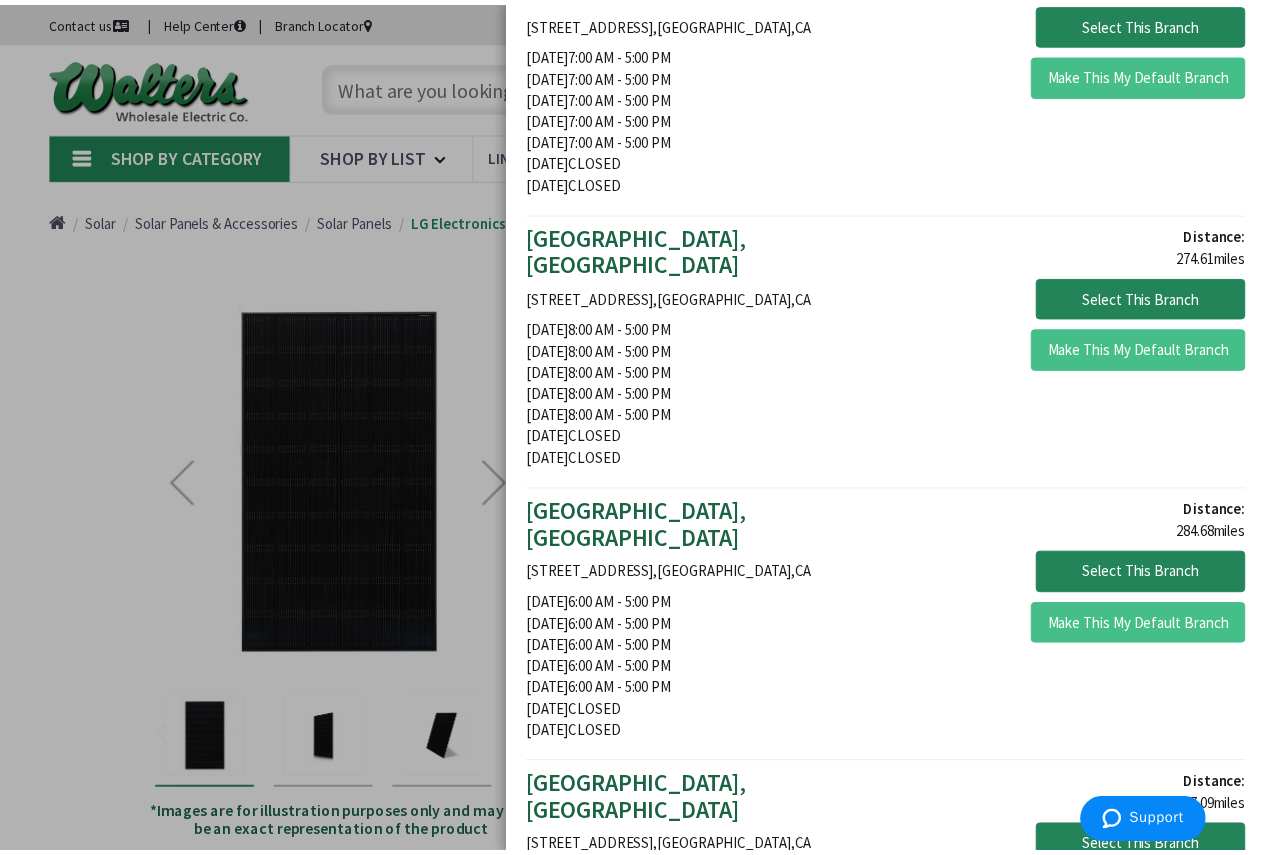 scroll, scrollTop: 1000, scrollLeft: 0, axis: vertical 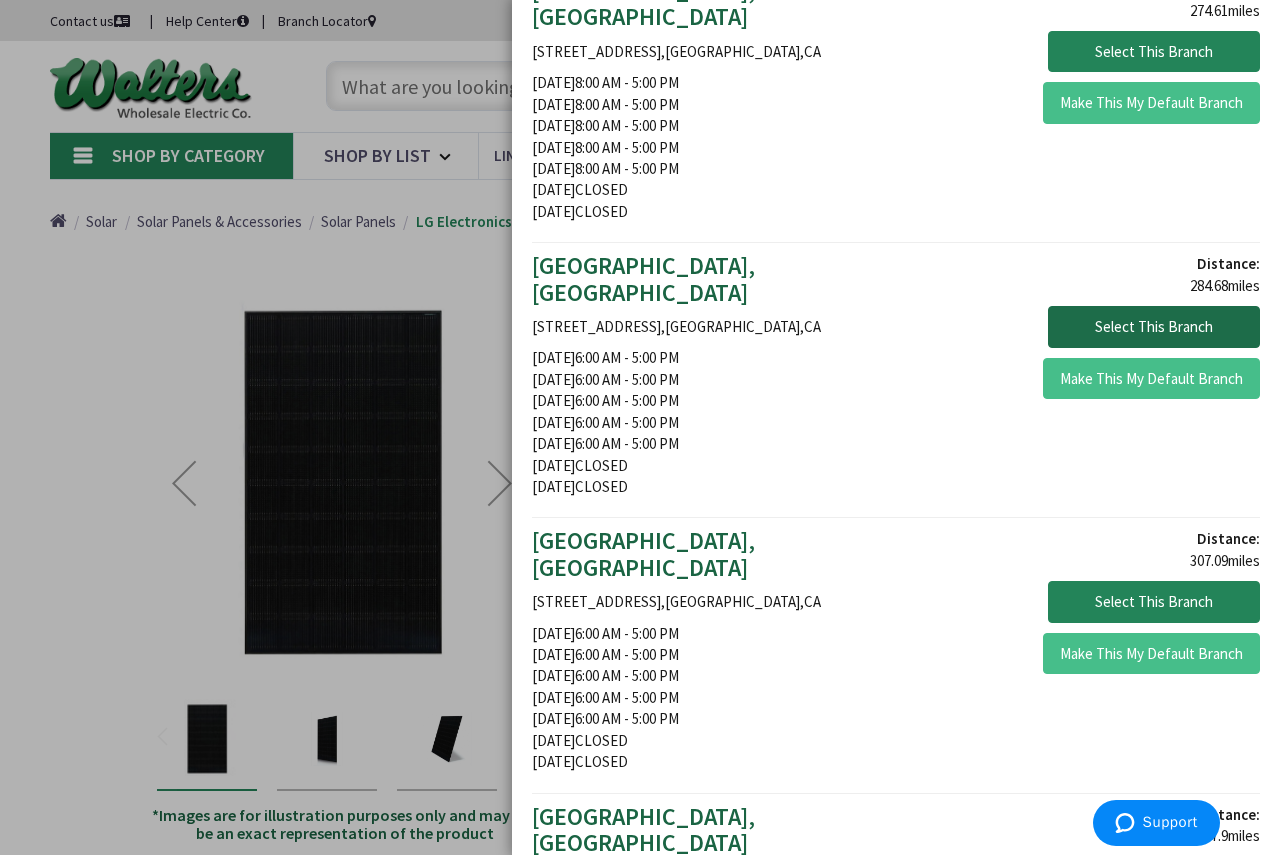 click on "Select This Branch" at bounding box center (1154, 327) 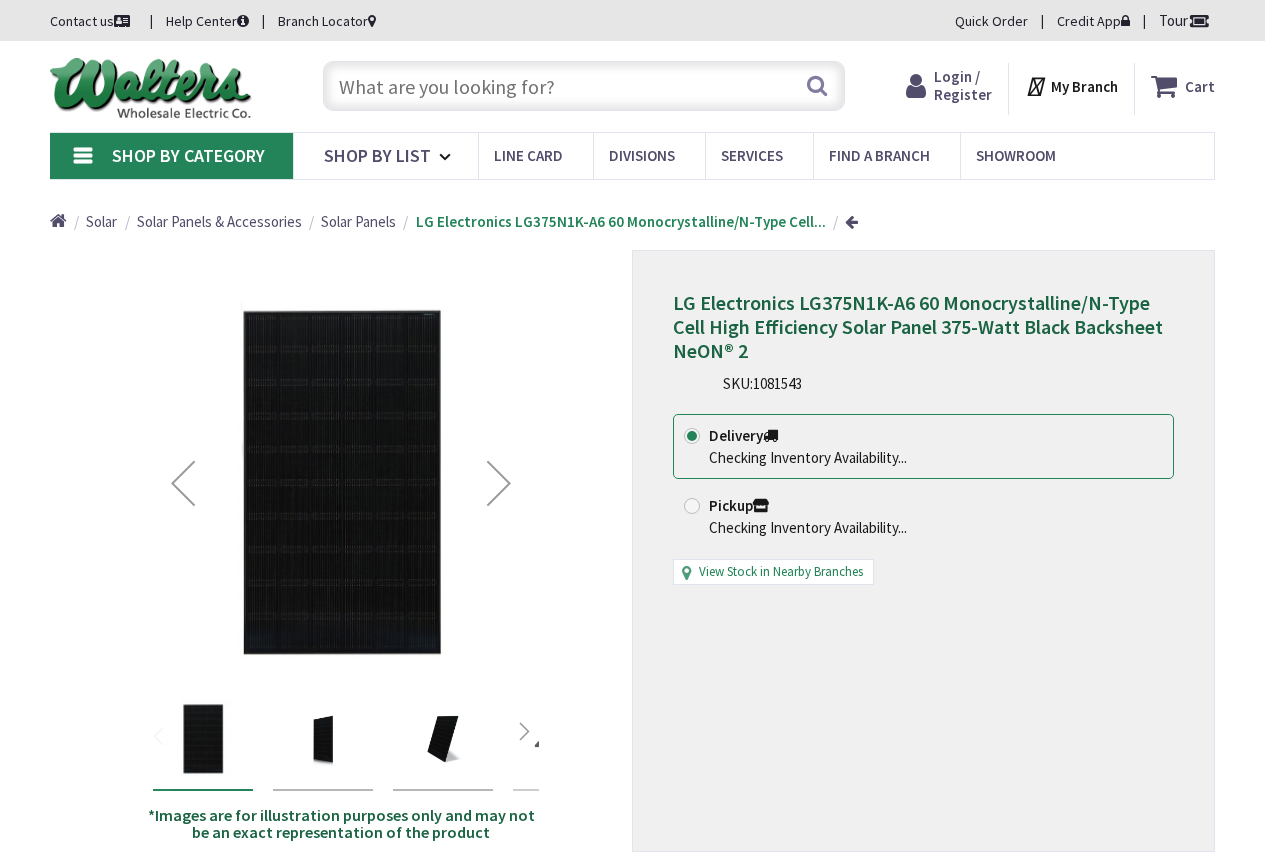 scroll, scrollTop: 0, scrollLeft: 0, axis: both 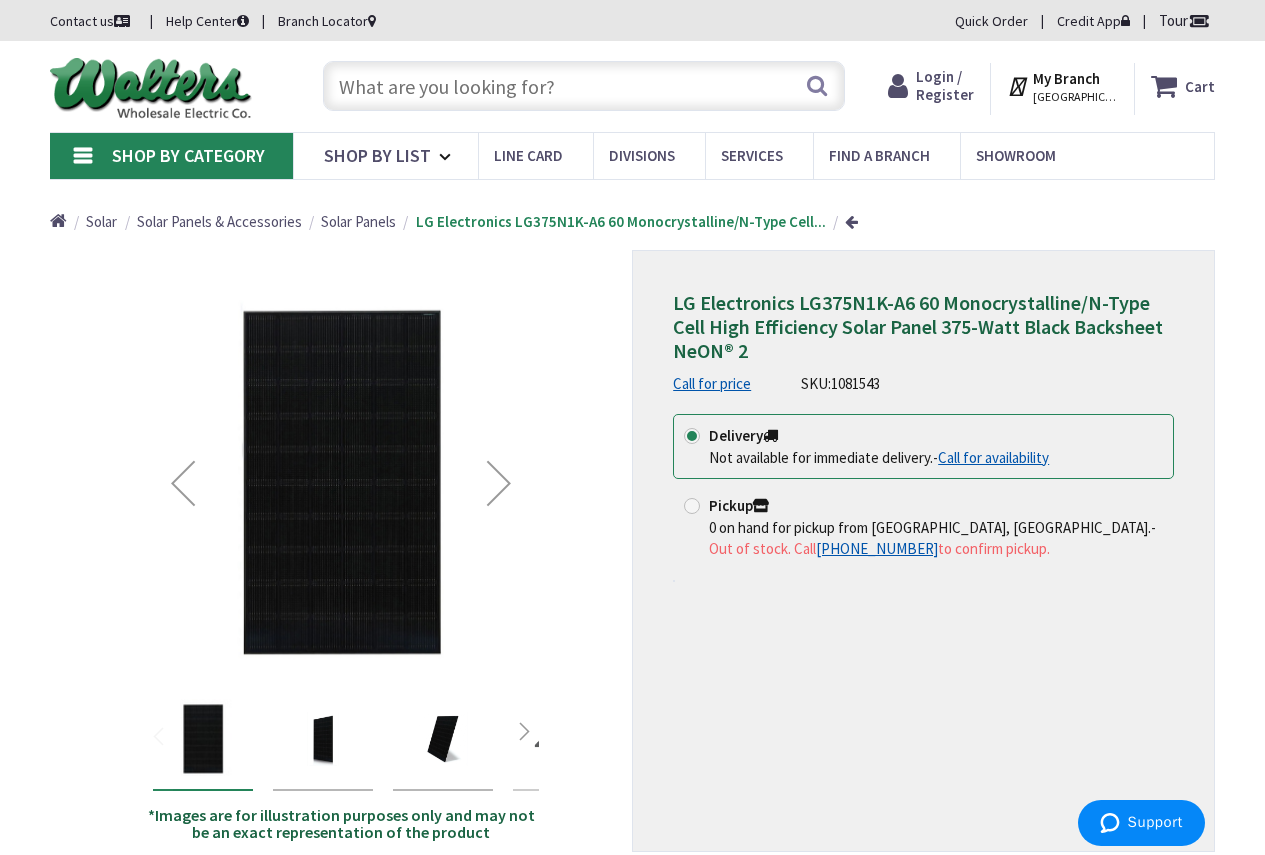 drag, startPoint x: 906, startPoint y: 647, endPoint x: 906, endPoint y: 633, distance: 14 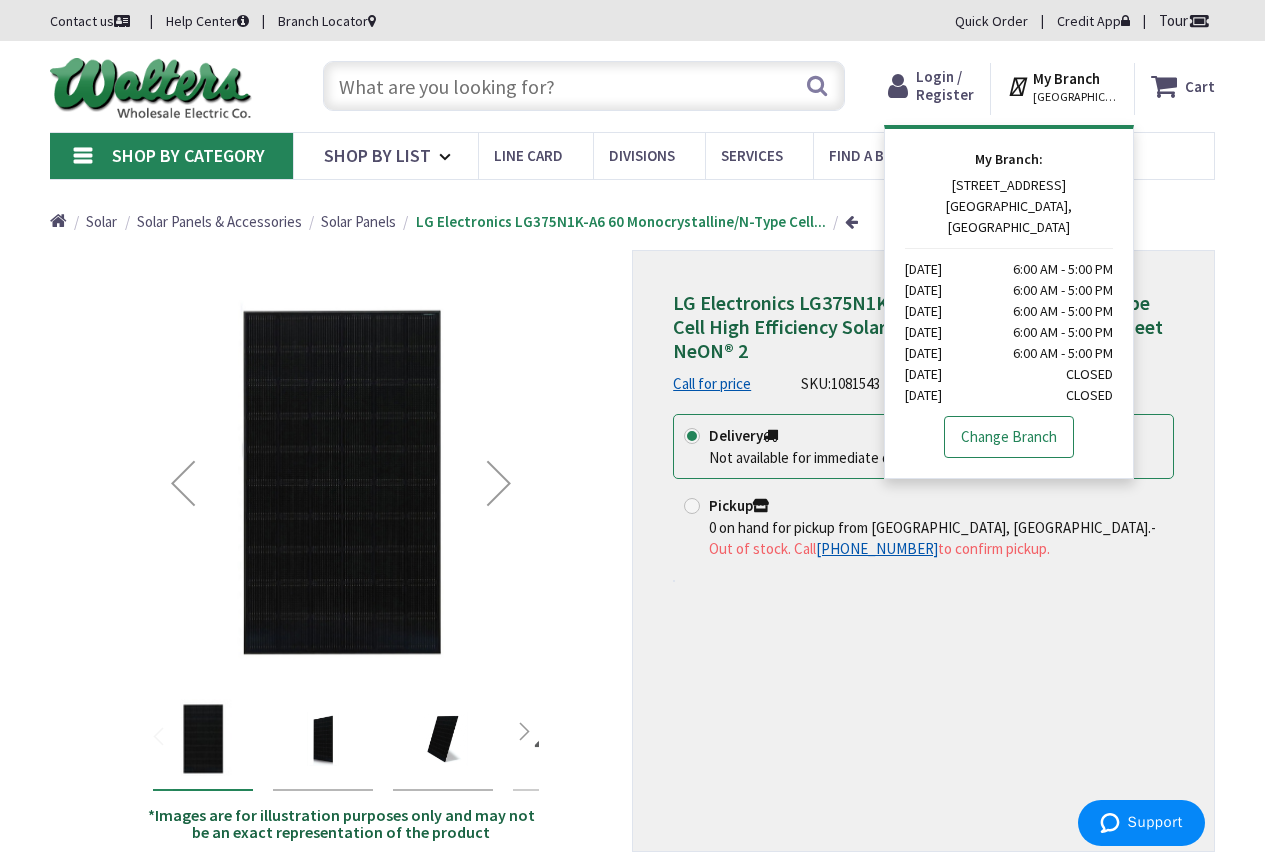 click on "Change Branch" at bounding box center [1009, 437] 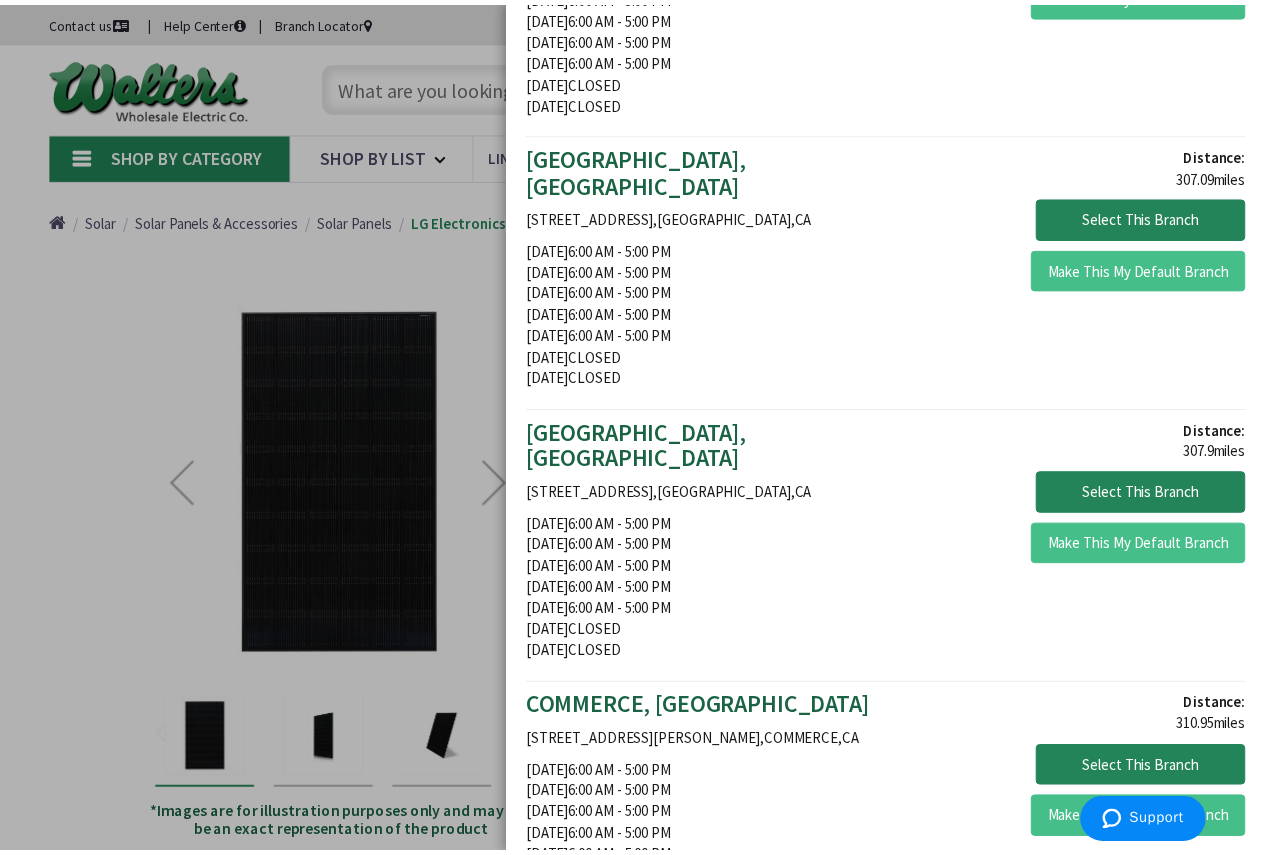 scroll, scrollTop: 1400, scrollLeft: 0, axis: vertical 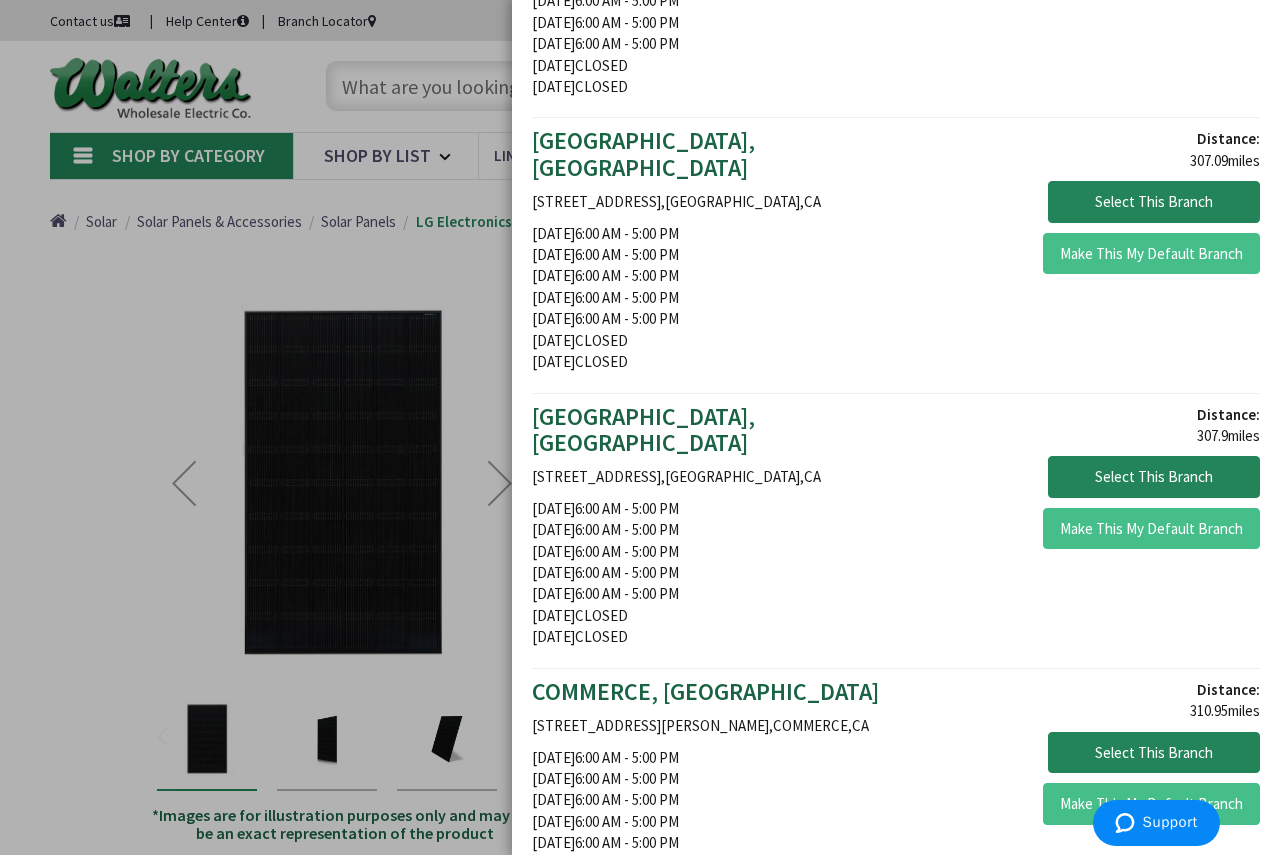 click at bounding box center [640, 427] 